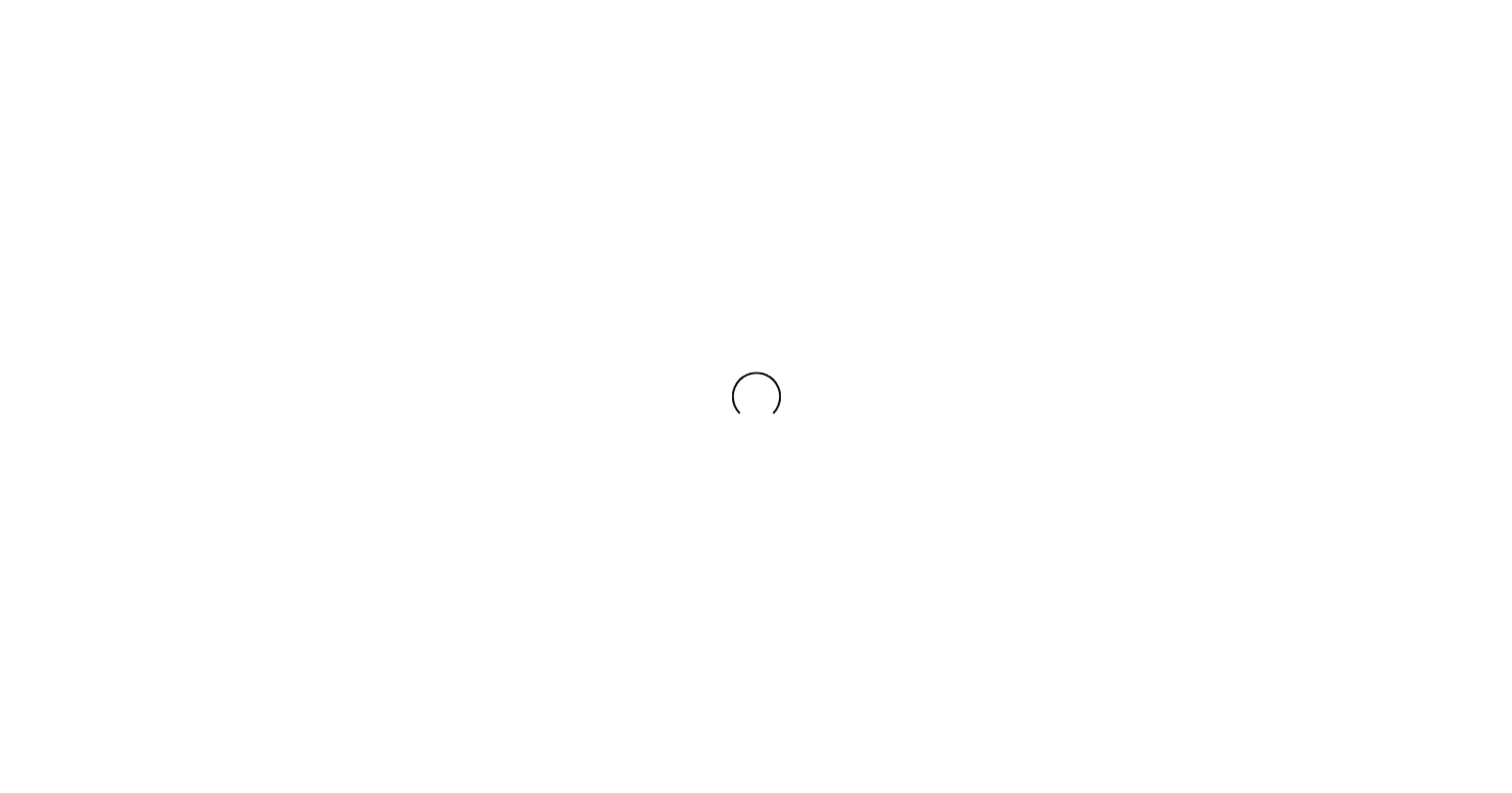 scroll, scrollTop: 0, scrollLeft: 0, axis: both 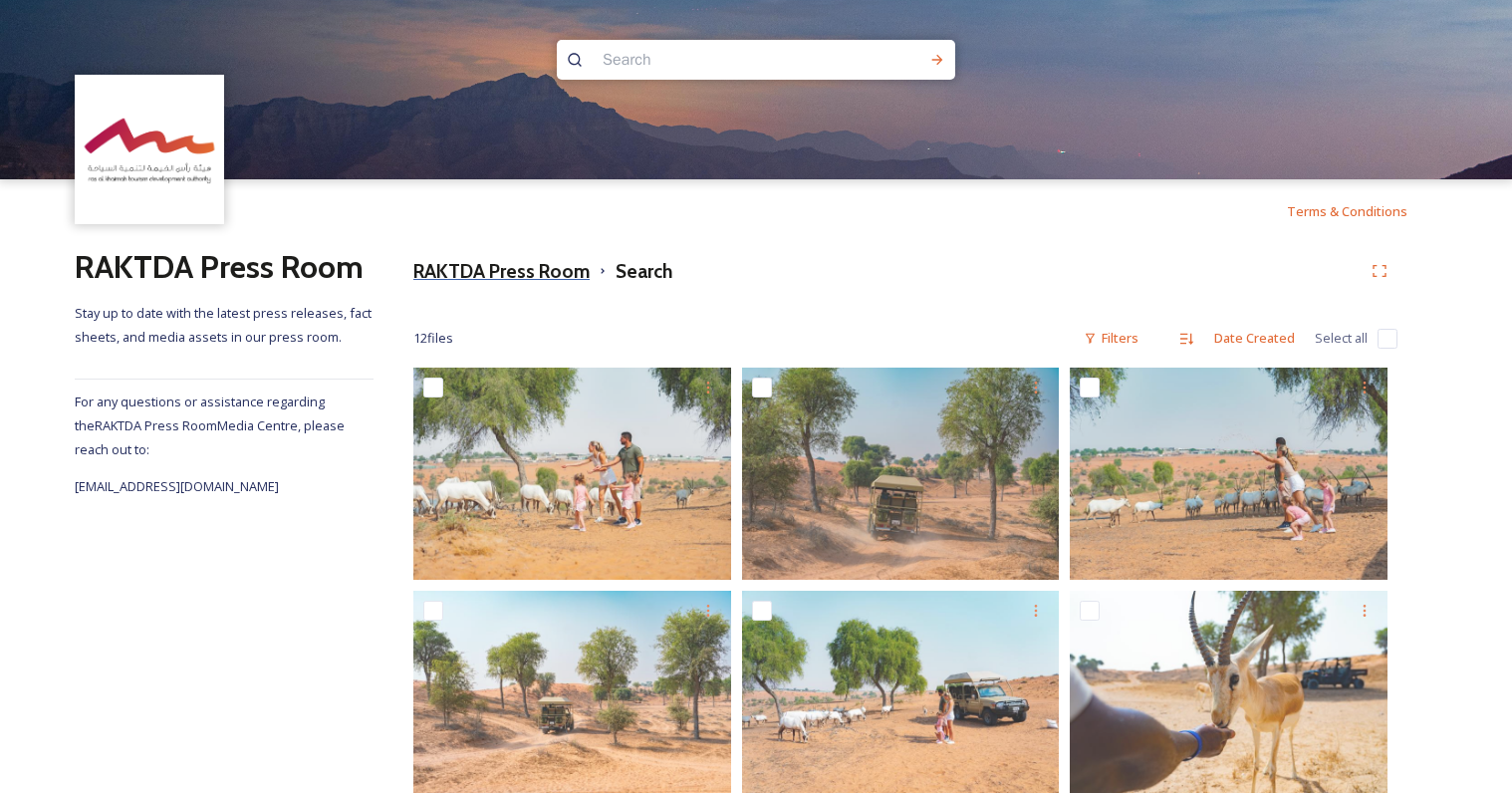 click on "RAKTDA Press Room" at bounding box center [501, 271] 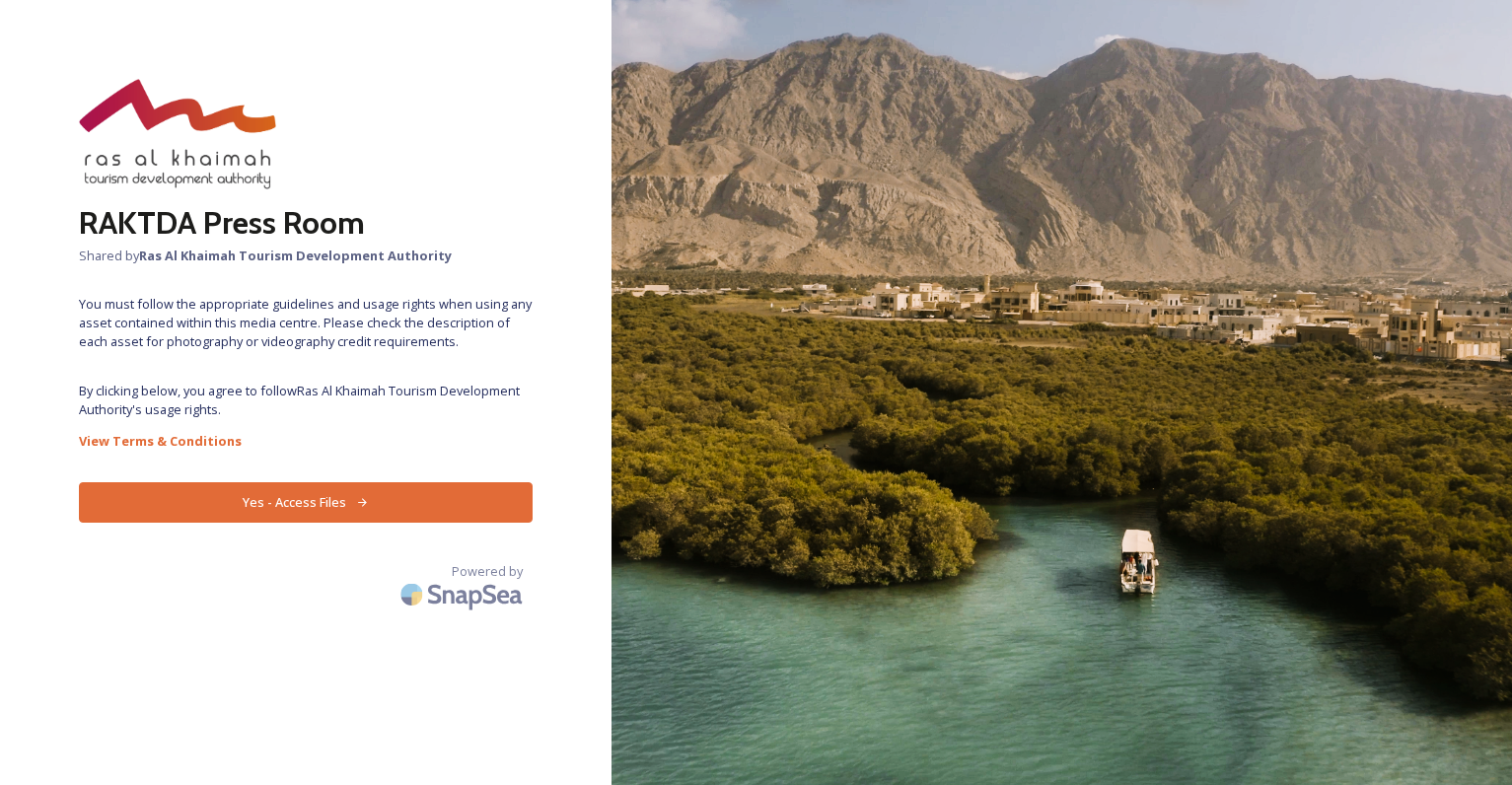 click on "Yes - Access Files" at bounding box center [306, 502] 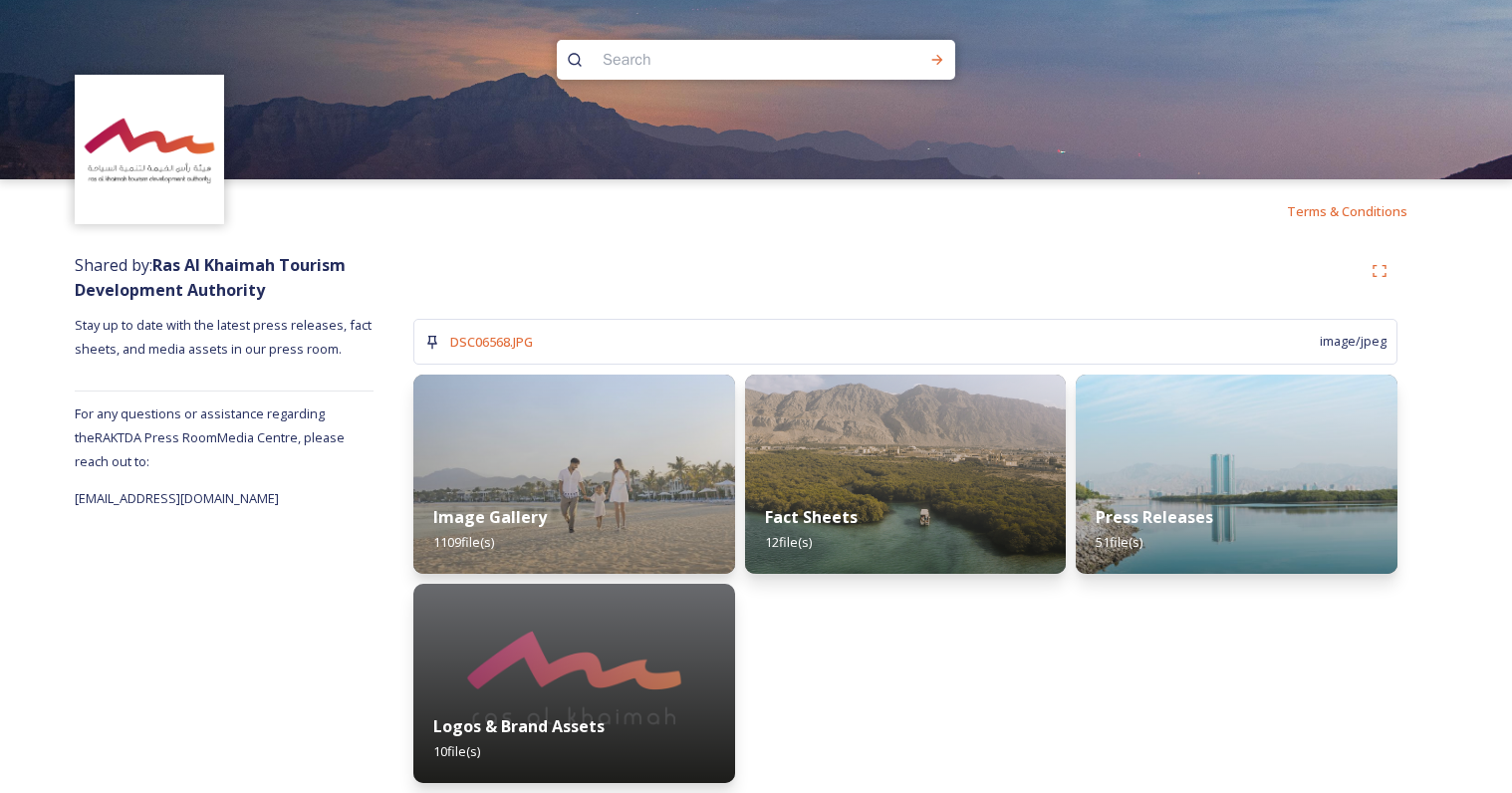 click at bounding box center [717, 60] 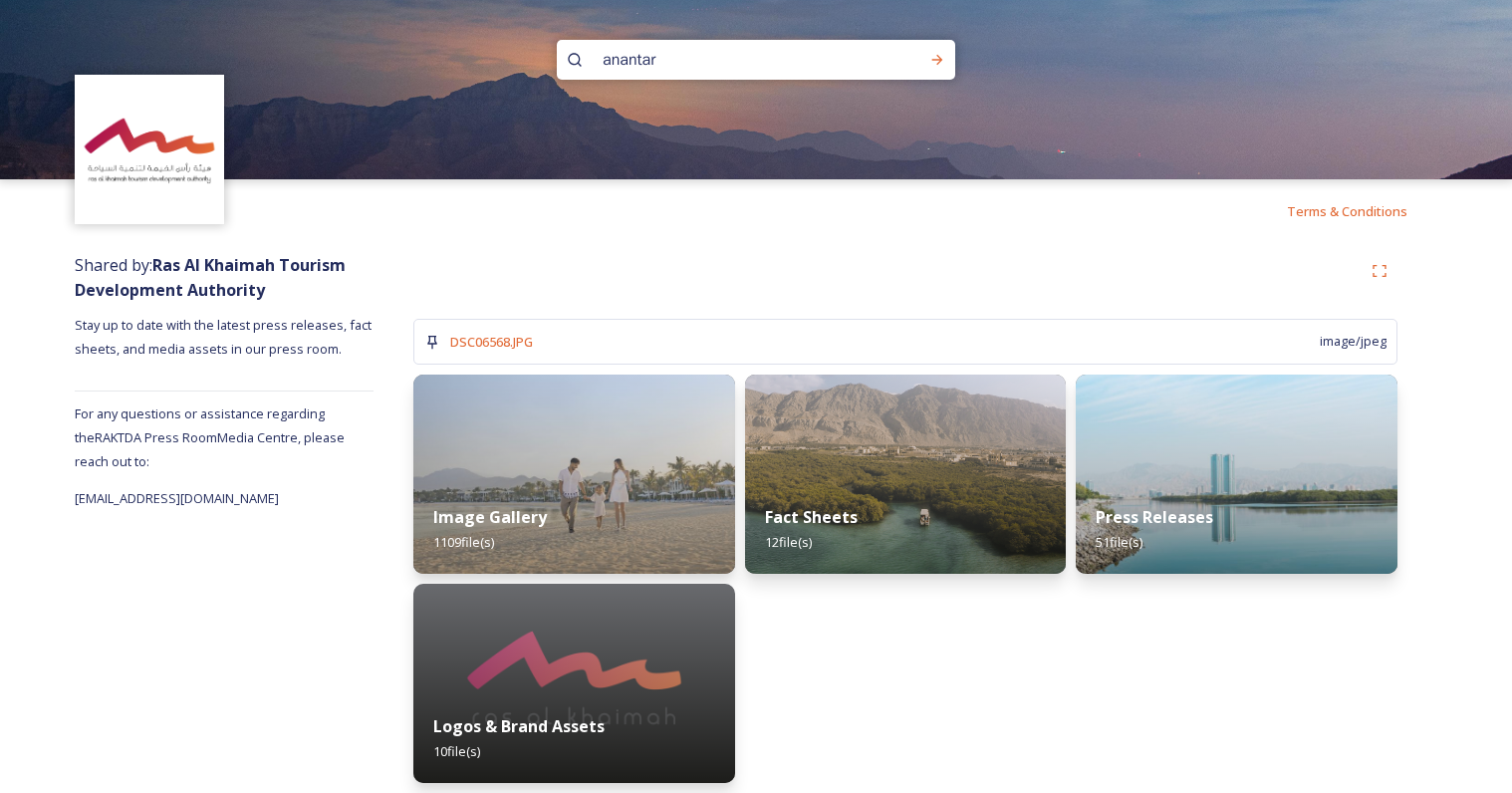 type on "anantara" 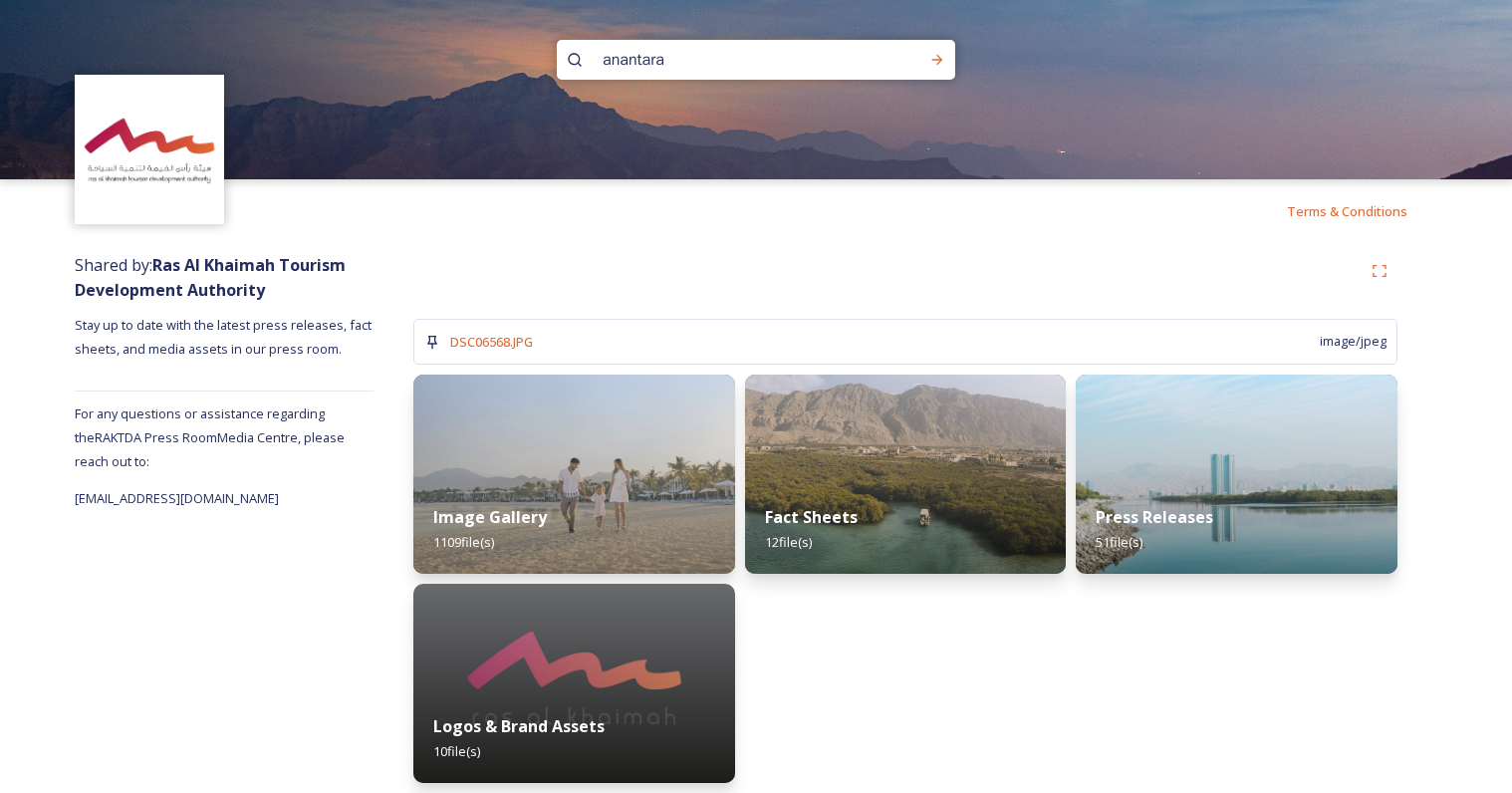 type 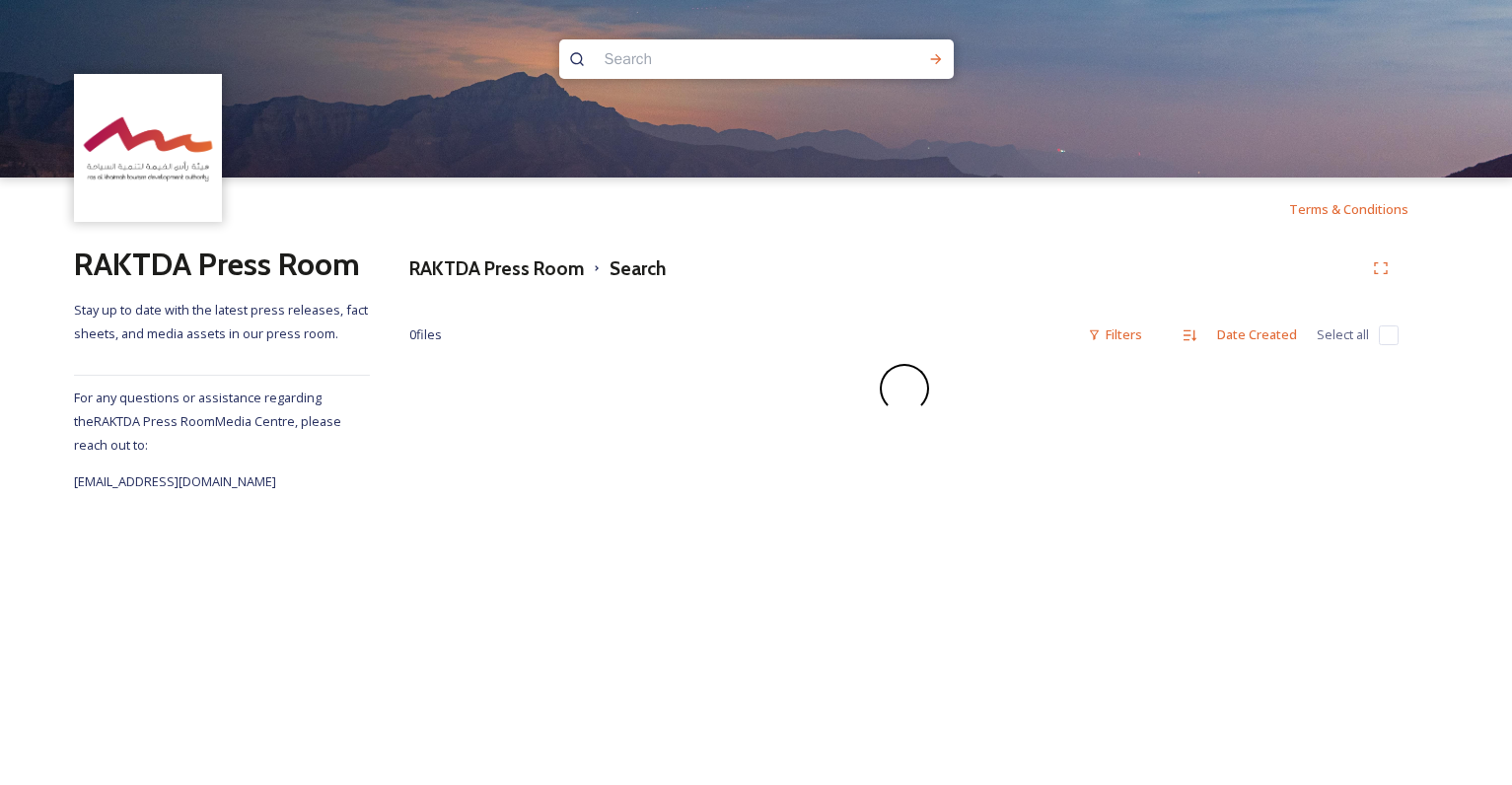 click on "Terms & Conditions RAKTDA Press Room Stay up to date with the latest press releases, fact sheets, and media assets in our press room. For any questions or assistance regarding the  RAKTDA Press Room  Media Centre, please reach out to: [EMAIL_ADDRESS][DOMAIN_NAME] RAKTDA Press Room Search 0  file s Filters Date Created Select all" at bounding box center [756, 392] 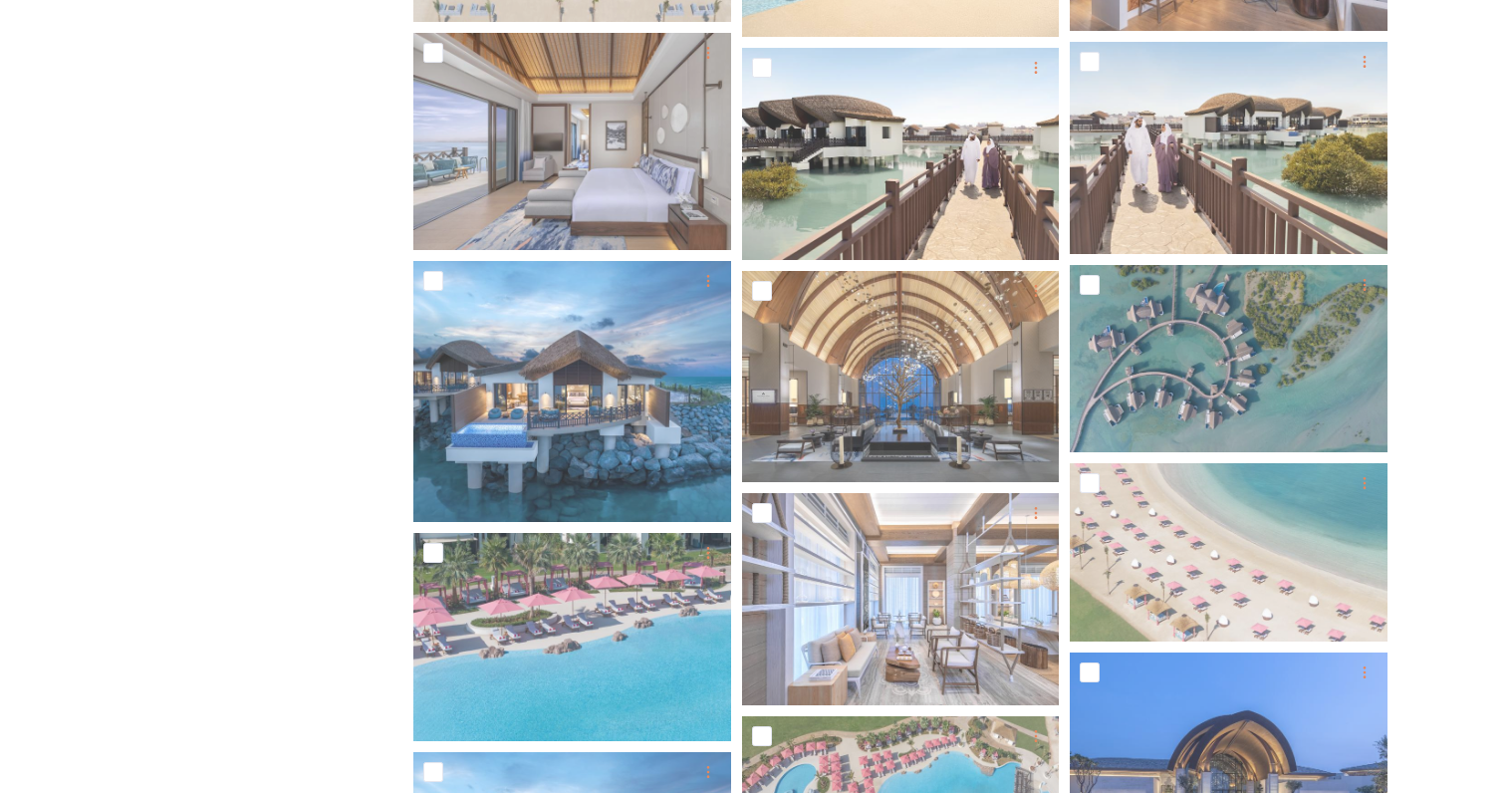 scroll, scrollTop: 544, scrollLeft: 0, axis: vertical 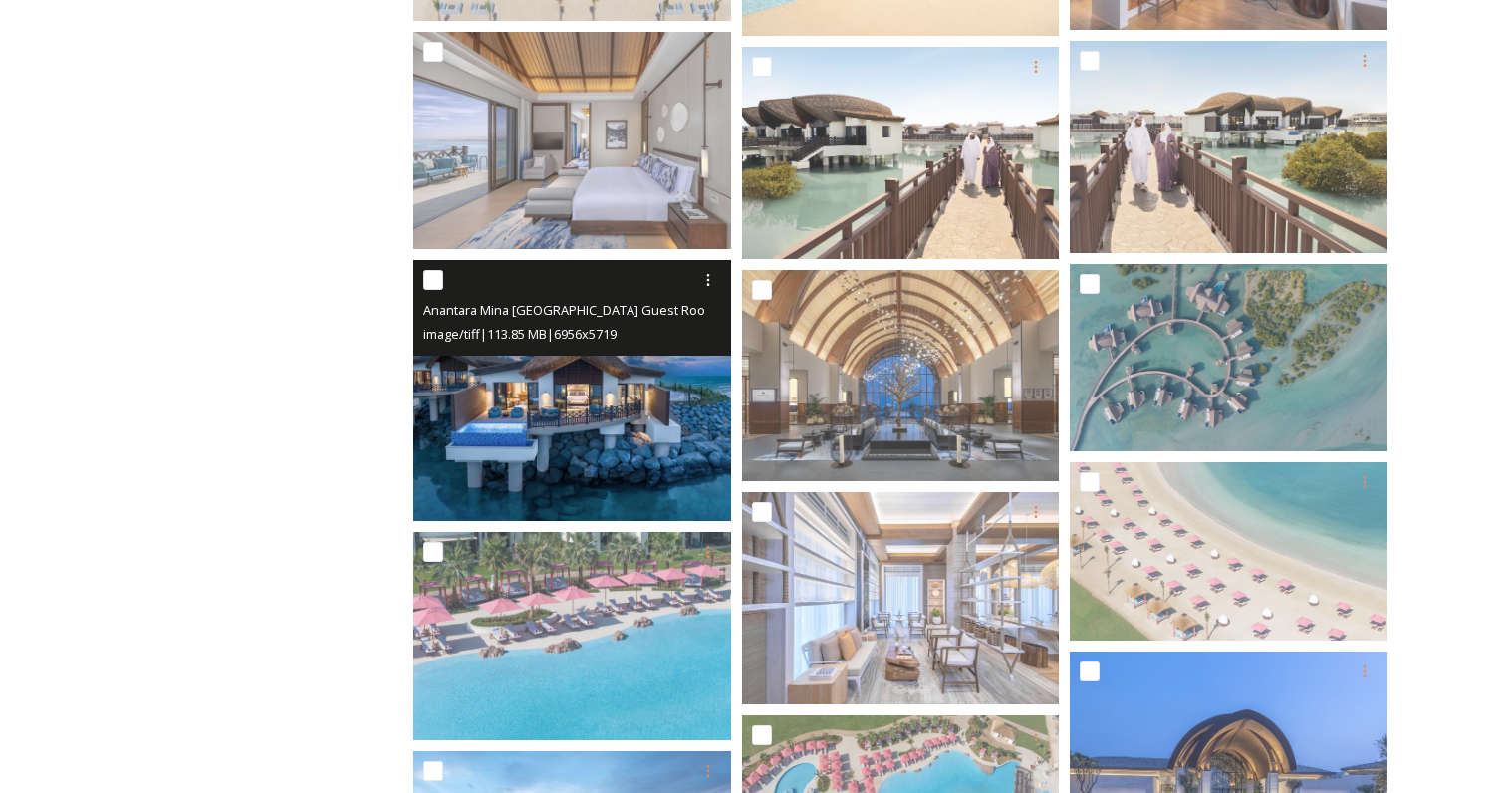 click at bounding box center [572, 390] 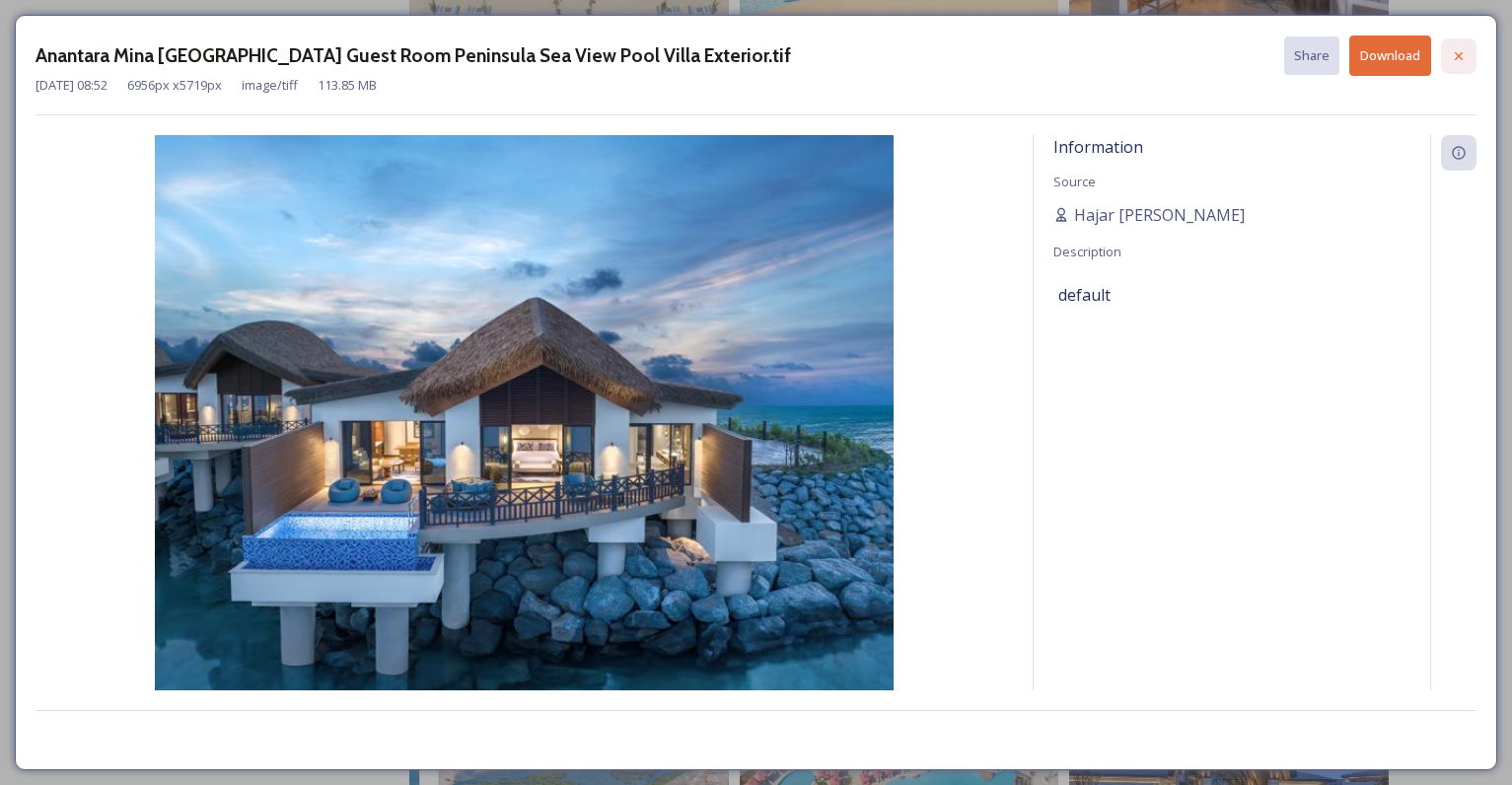 click at bounding box center [1459, 56] 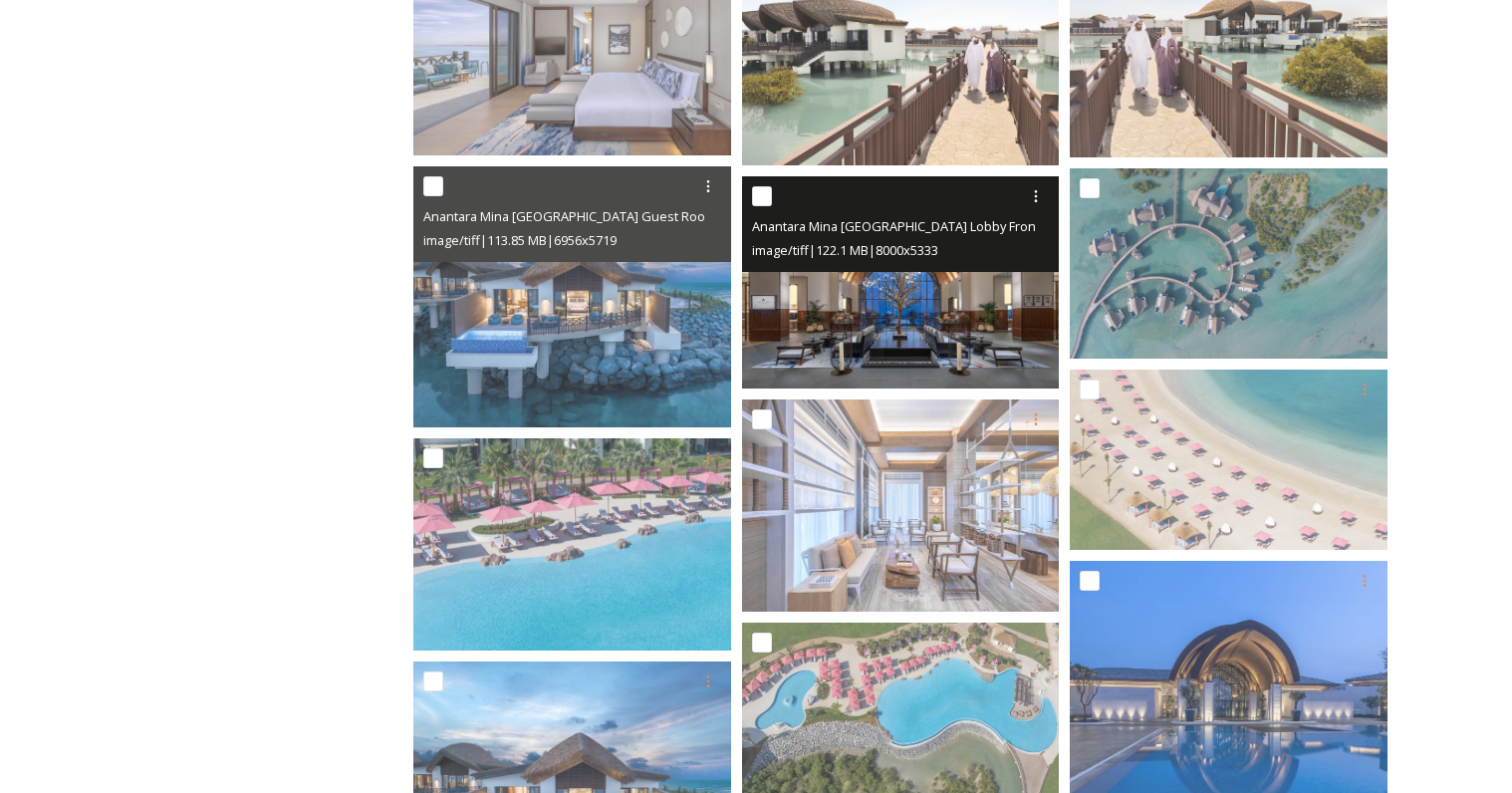 scroll, scrollTop: 645, scrollLeft: 0, axis: vertical 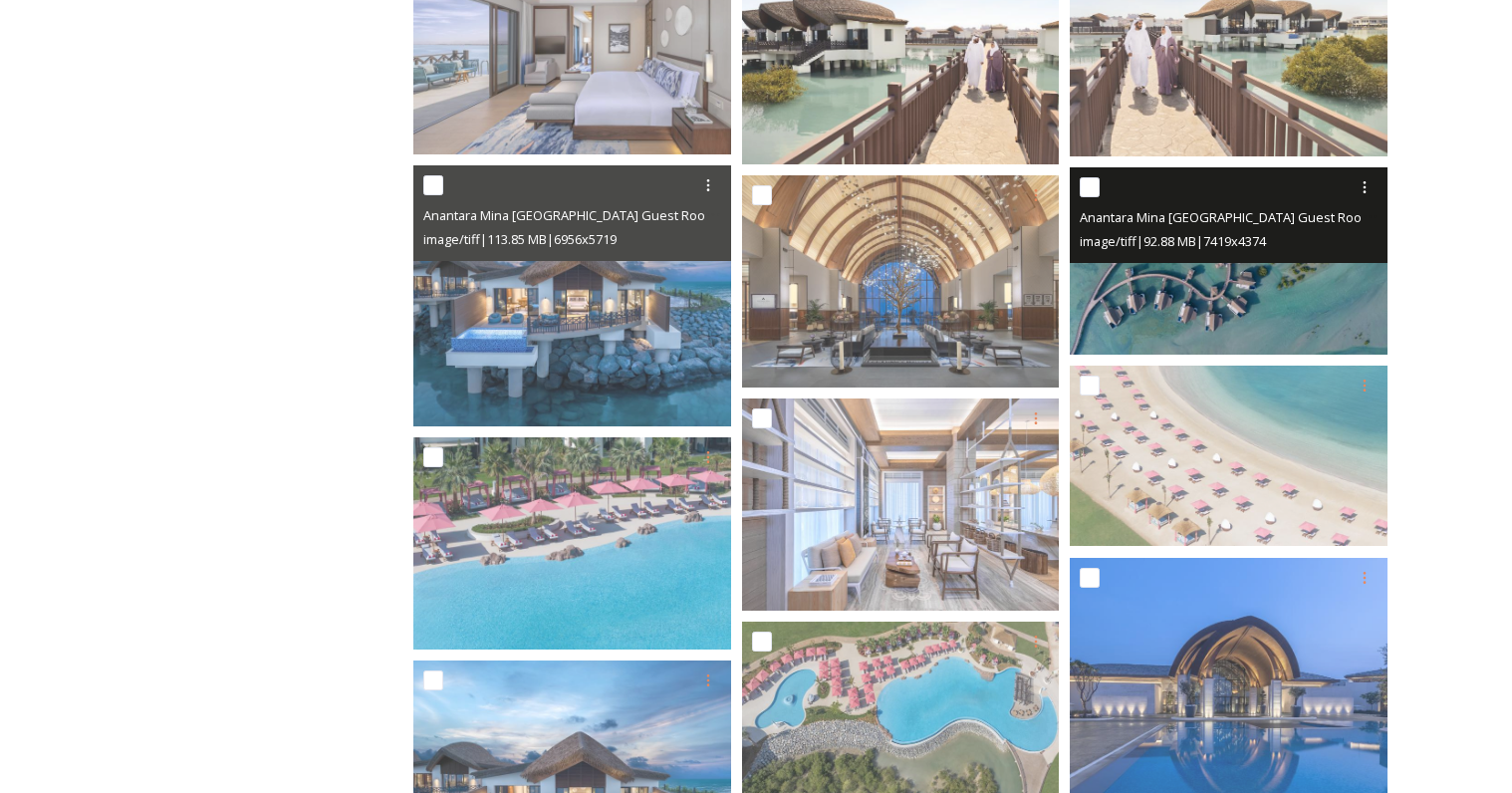 click at bounding box center (1228, 260) 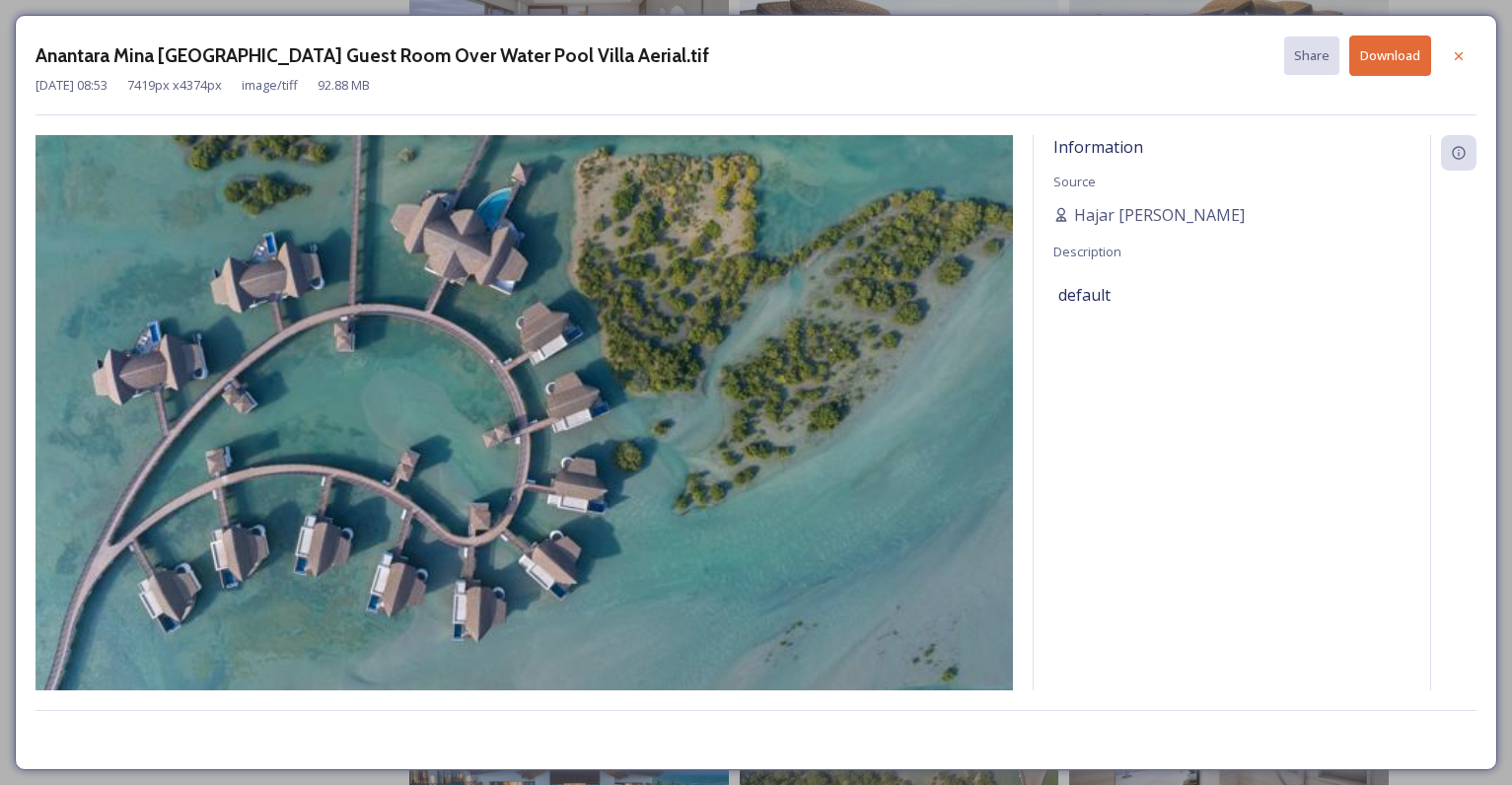 drag, startPoint x: 707, startPoint y: 410, endPoint x: 584, endPoint y: 517, distance: 163.02761 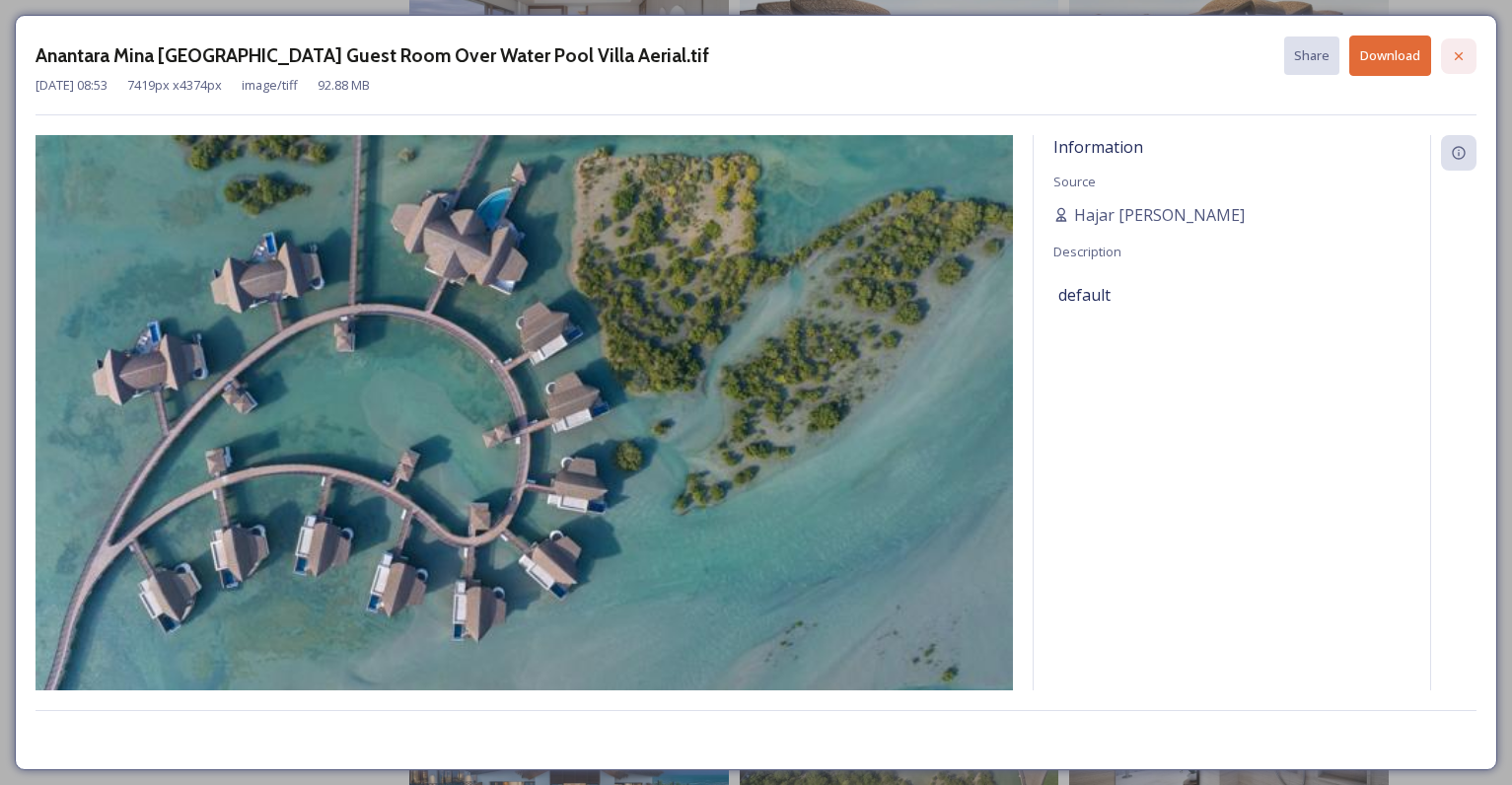 click at bounding box center (1459, 56) 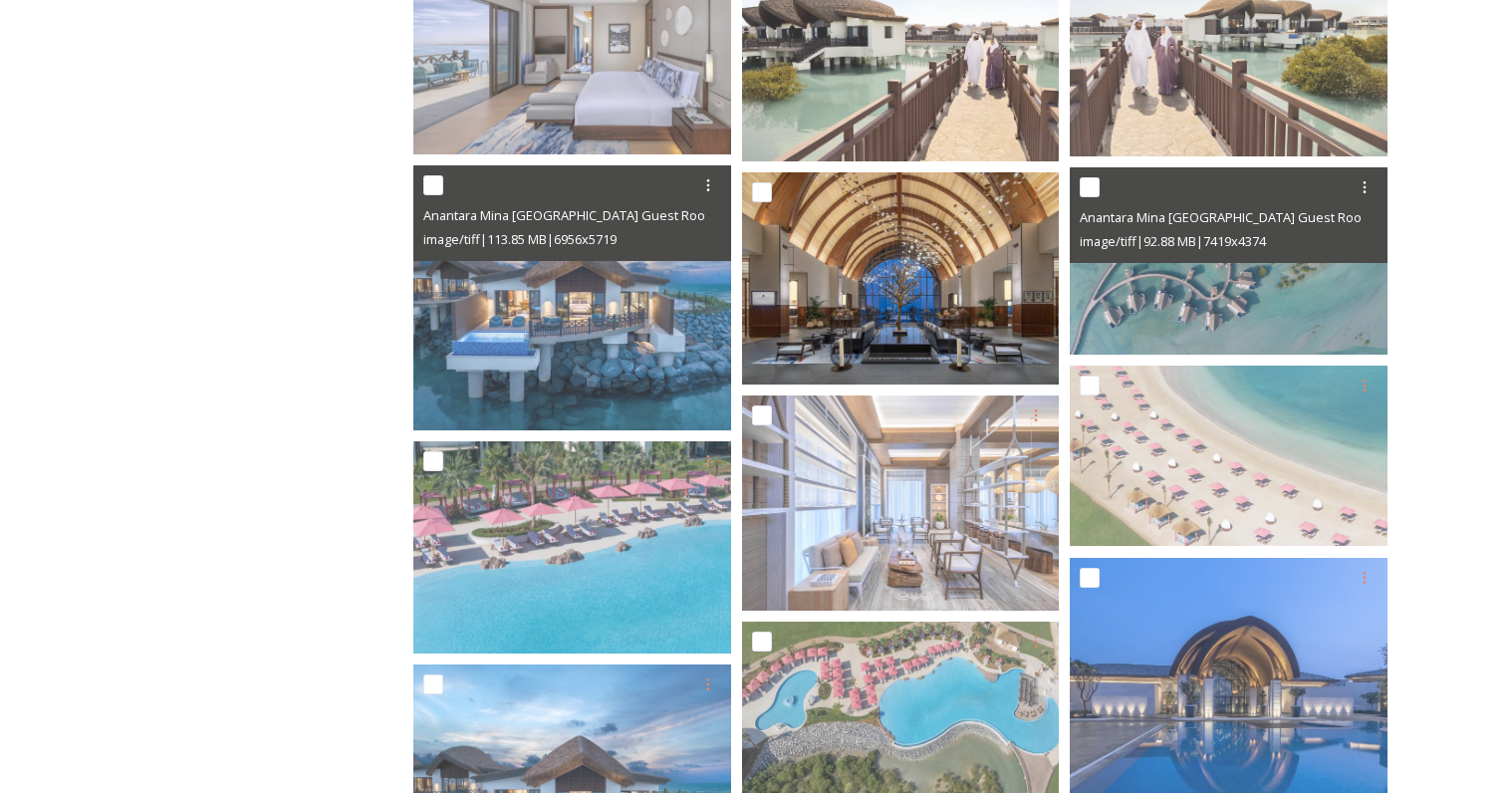 scroll, scrollTop: 0, scrollLeft: 0, axis: both 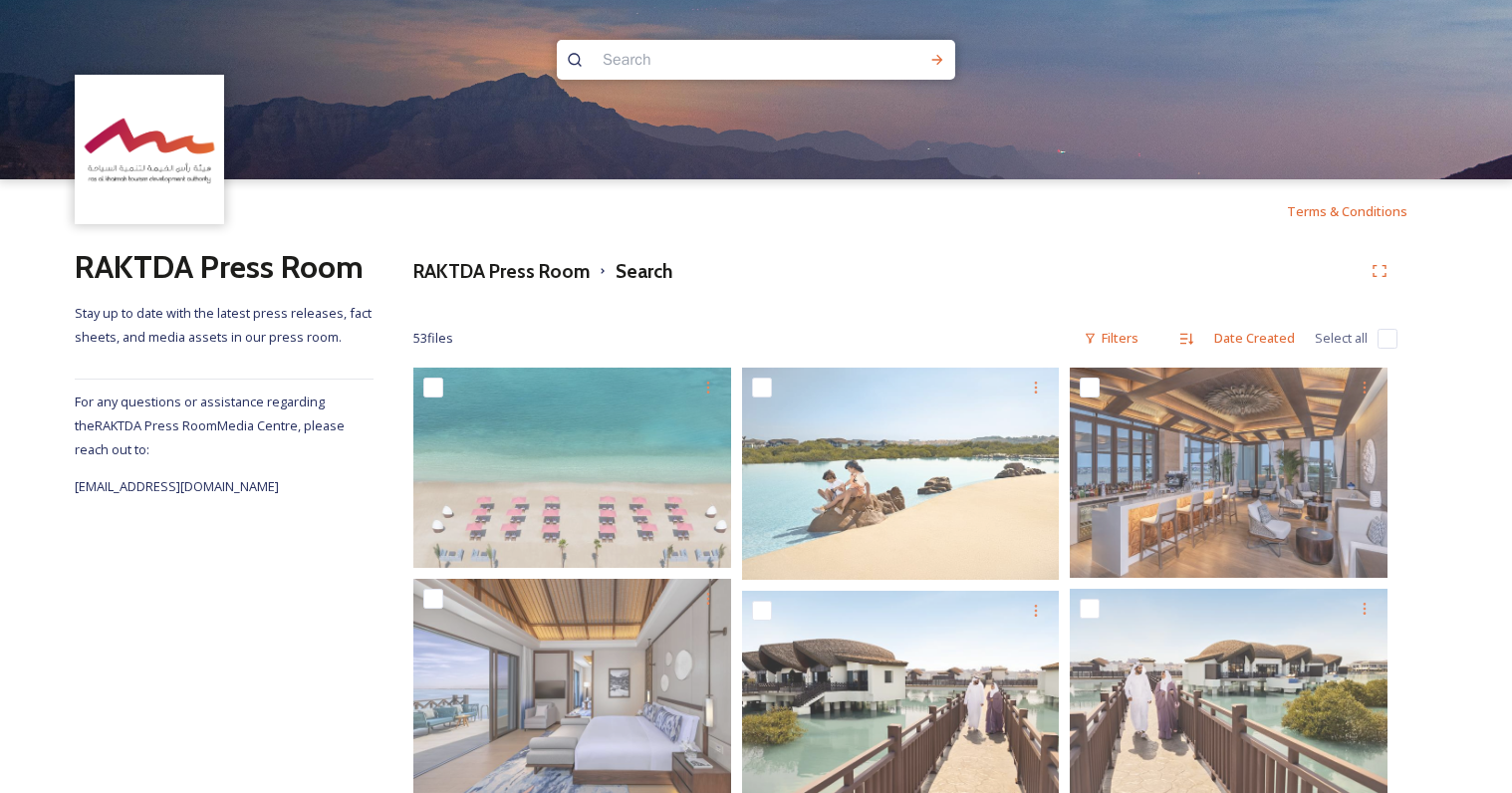 click at bounding box center [717, 60] 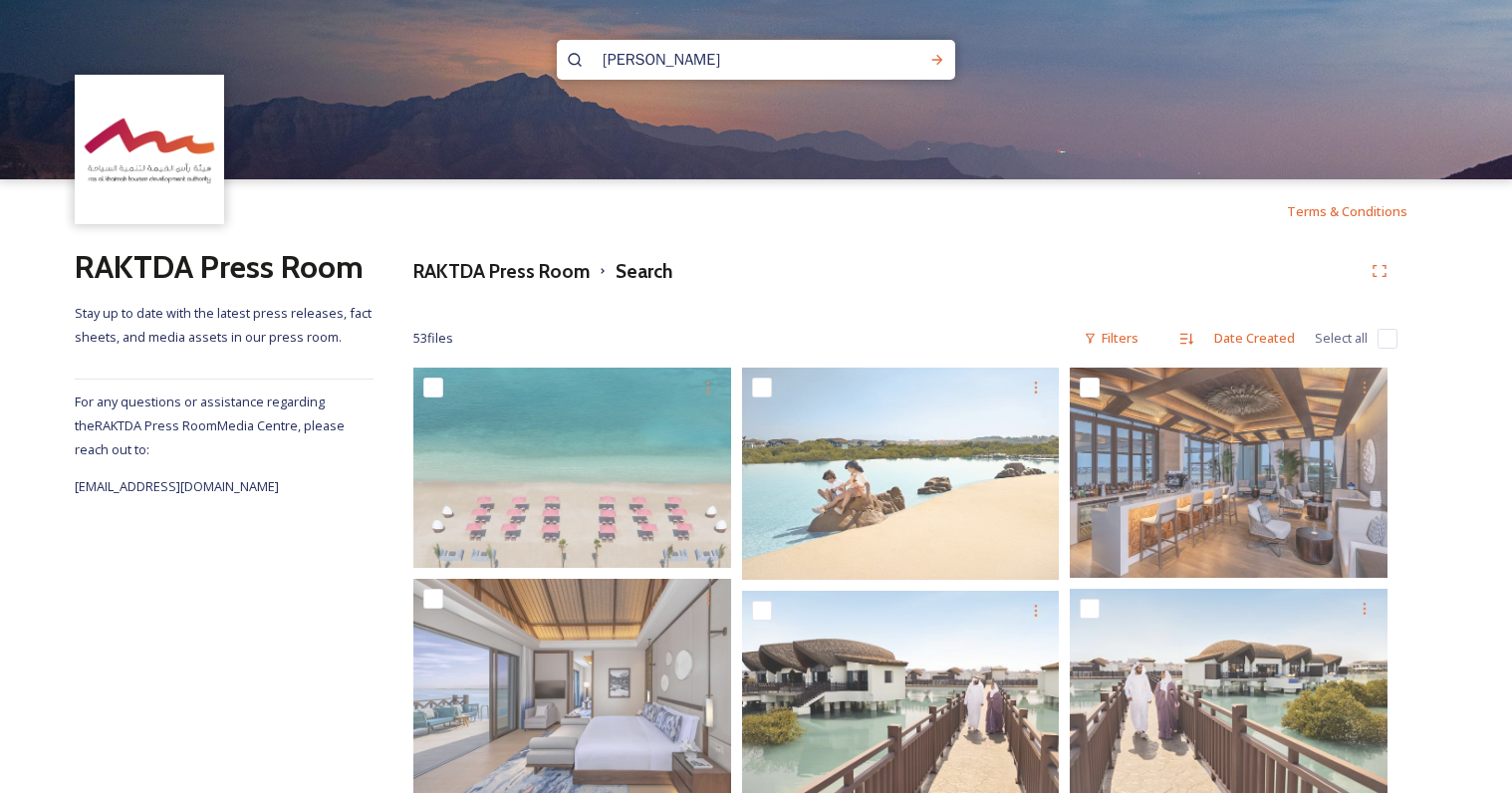 type on "[PERSON_NAME]" 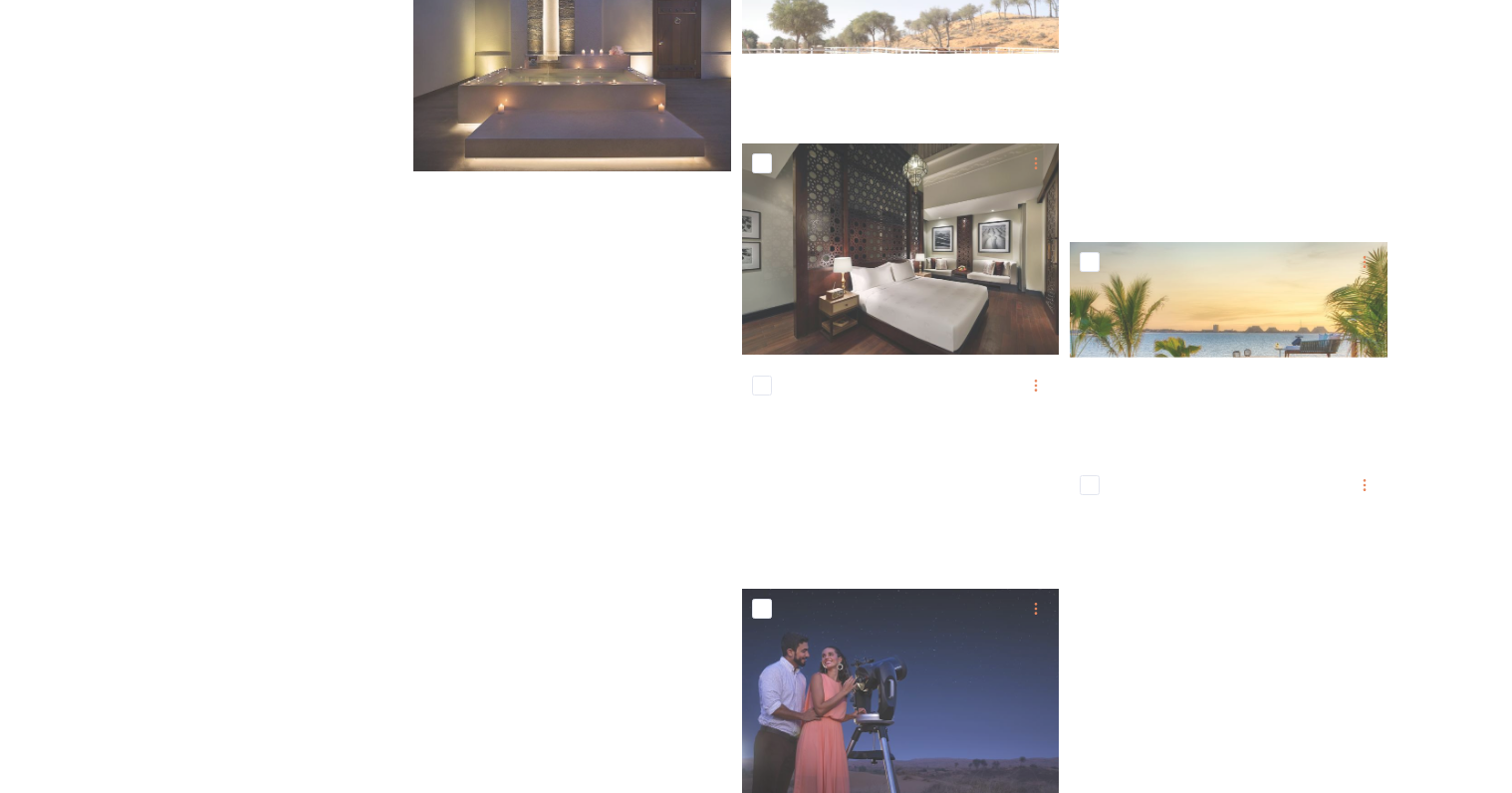 scroll, scrollTop: 19382, scrollLeft: 0, axis: vertical 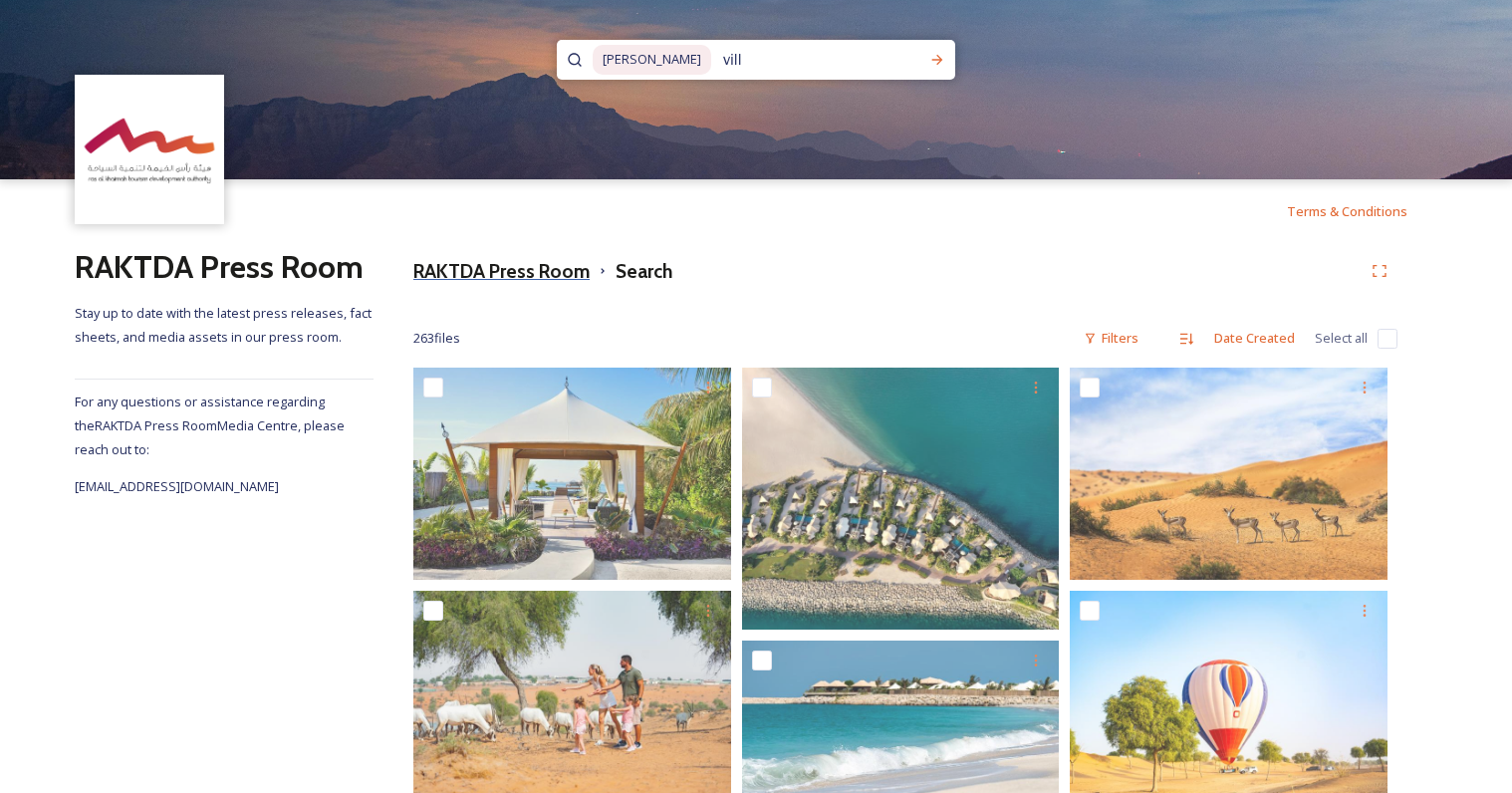 type on "villa" 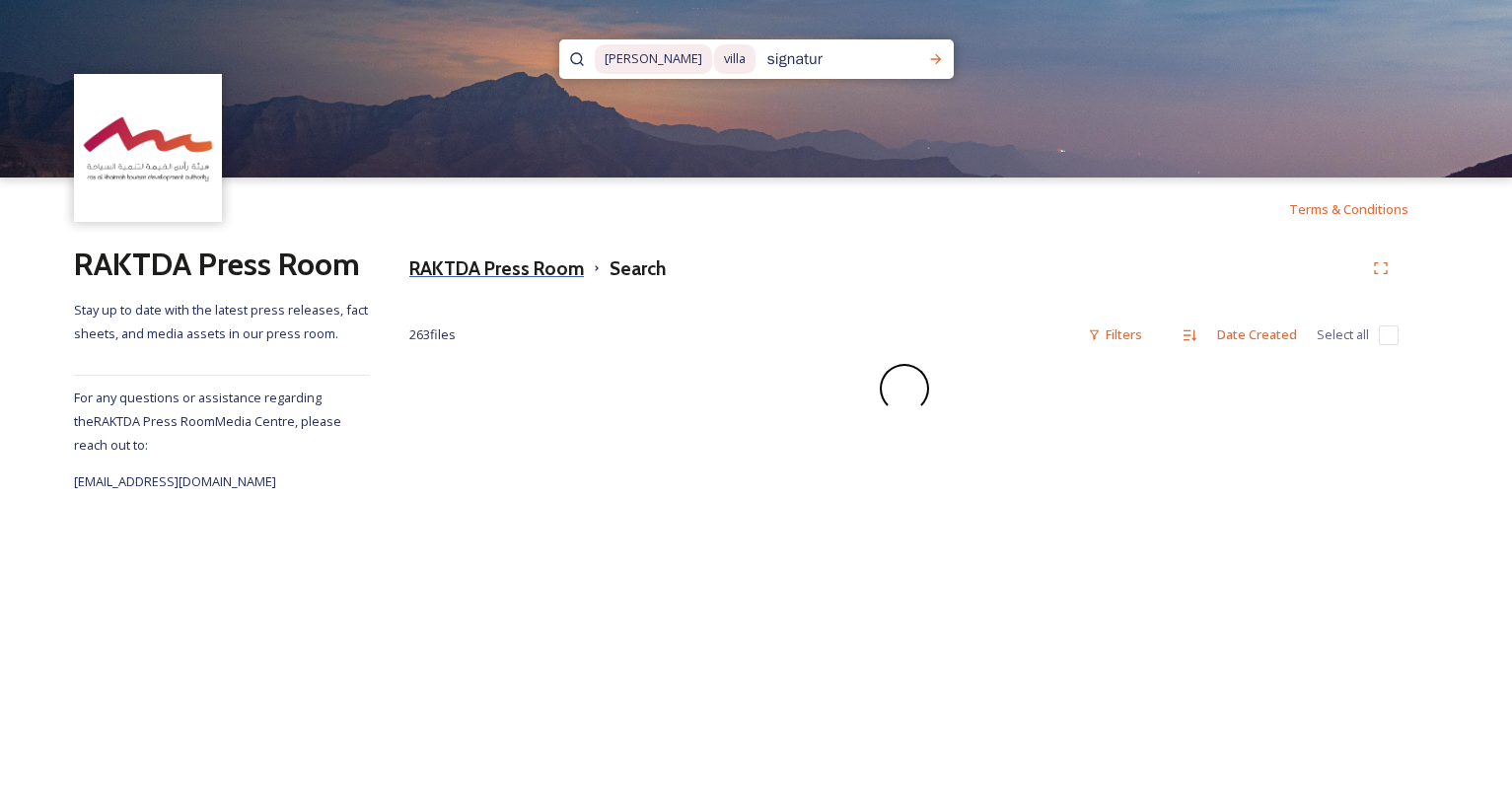 type on "signature" 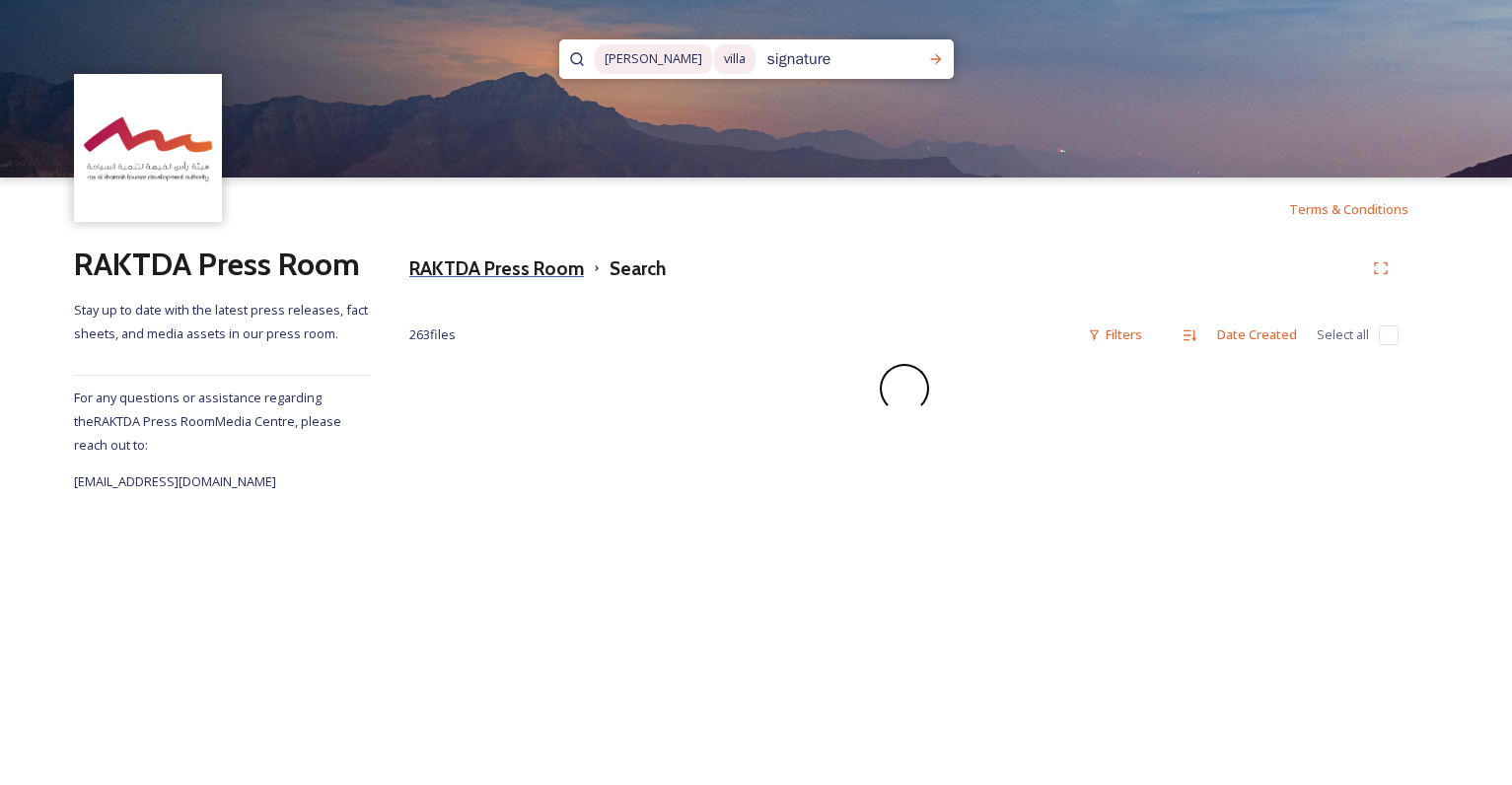 type 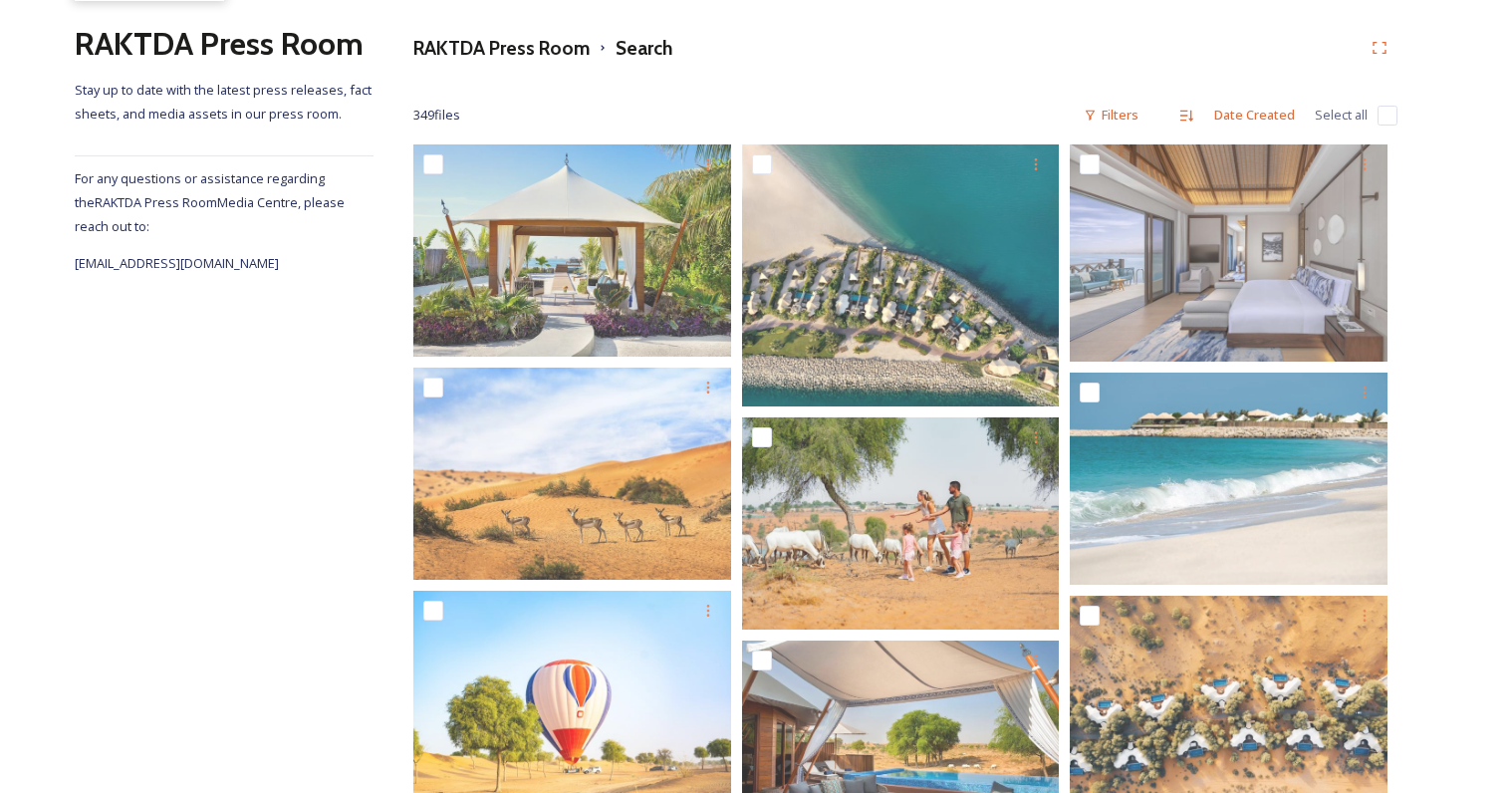 scroll, scrollTop: 0, scrollLeft: 0, axis: both 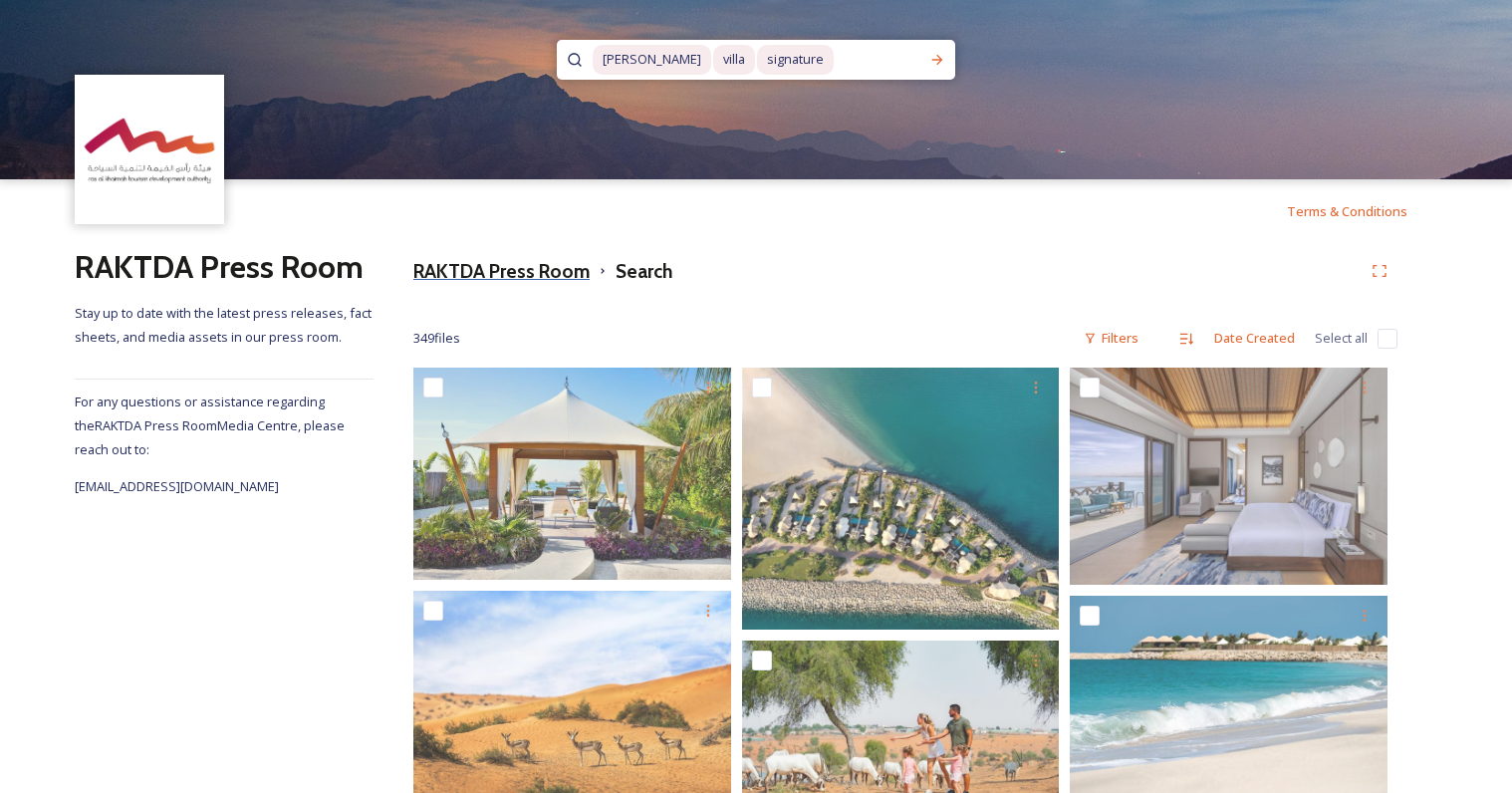 click on "RAKTDA Press Room" at bounding box center [501, 271] 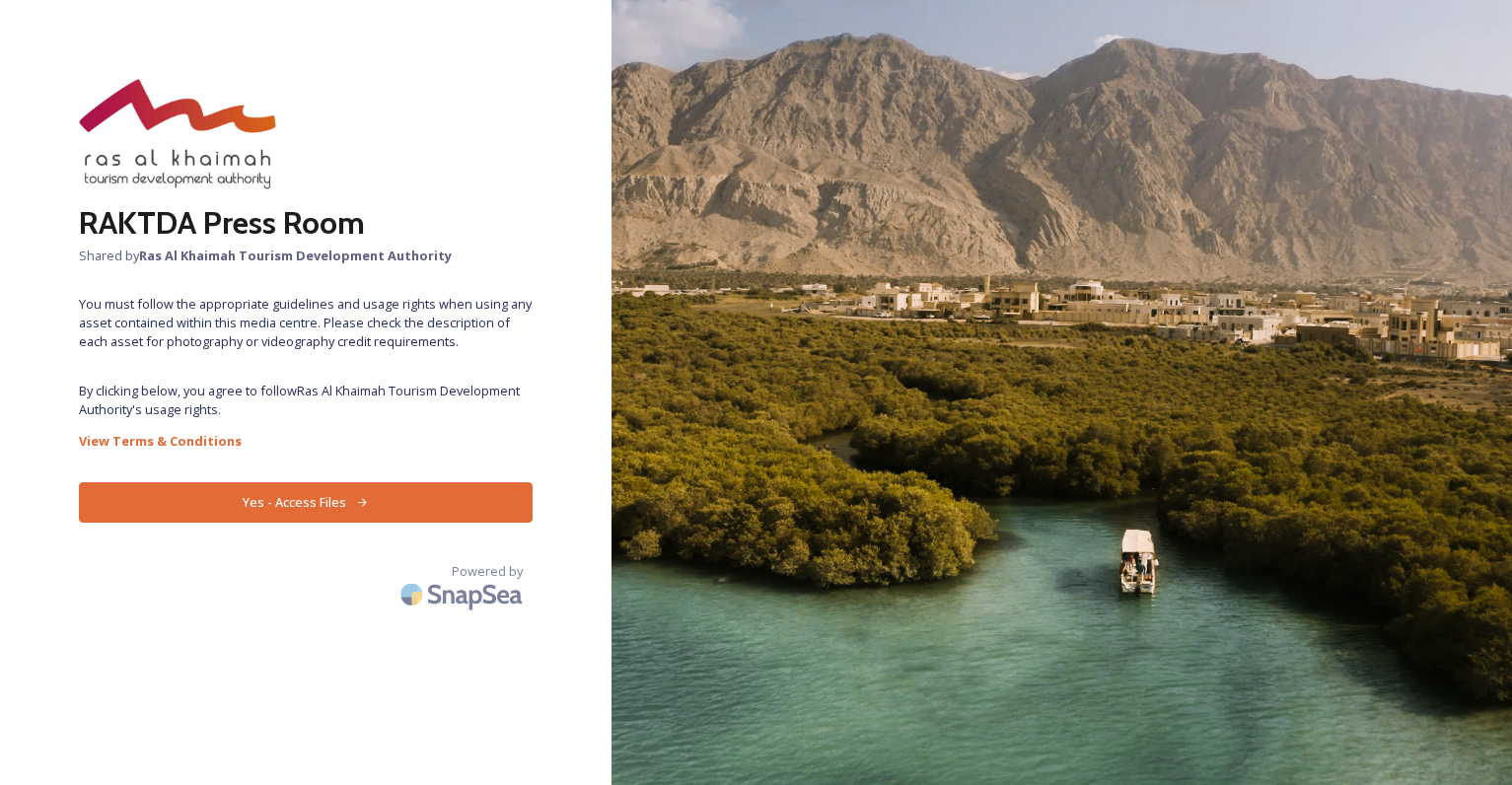 click on "Yes - Access Files" at bounding box center (306, 502) 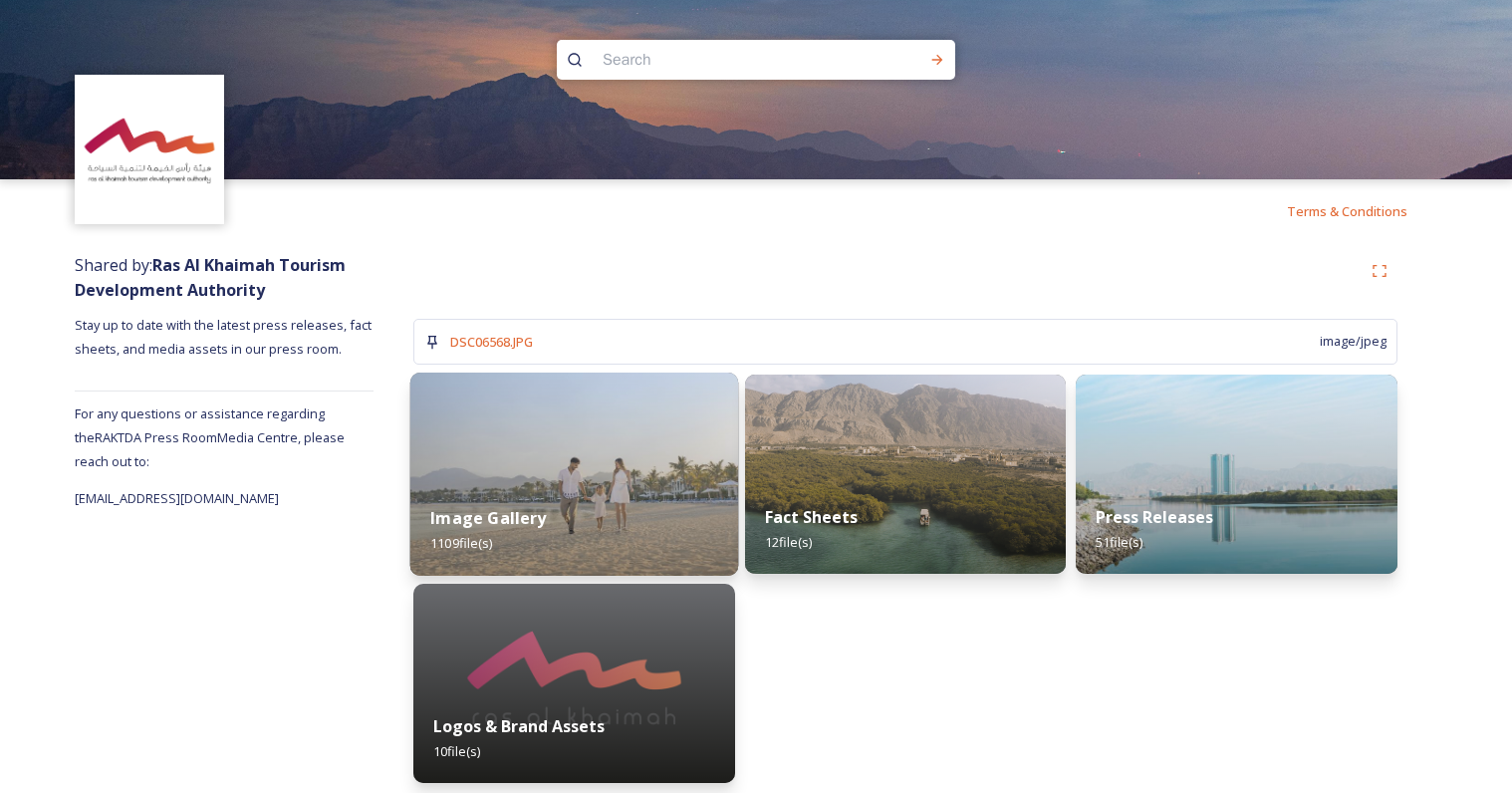 click on "Image Gallery 1109  file(s)" at bounding box center [574, 530] 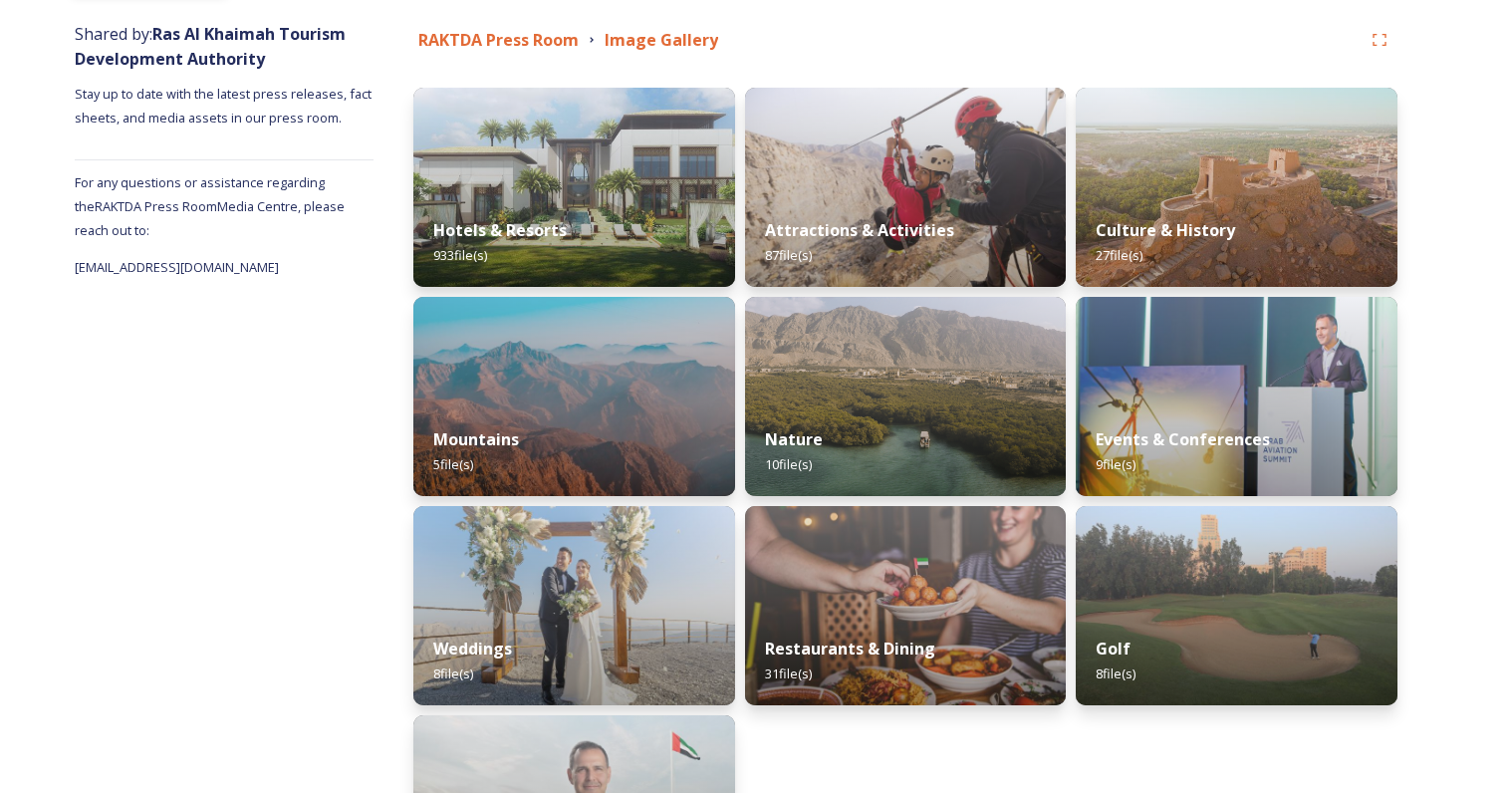 scroll, scrollTop: 231, scrollLeft: 0, axis: vertical 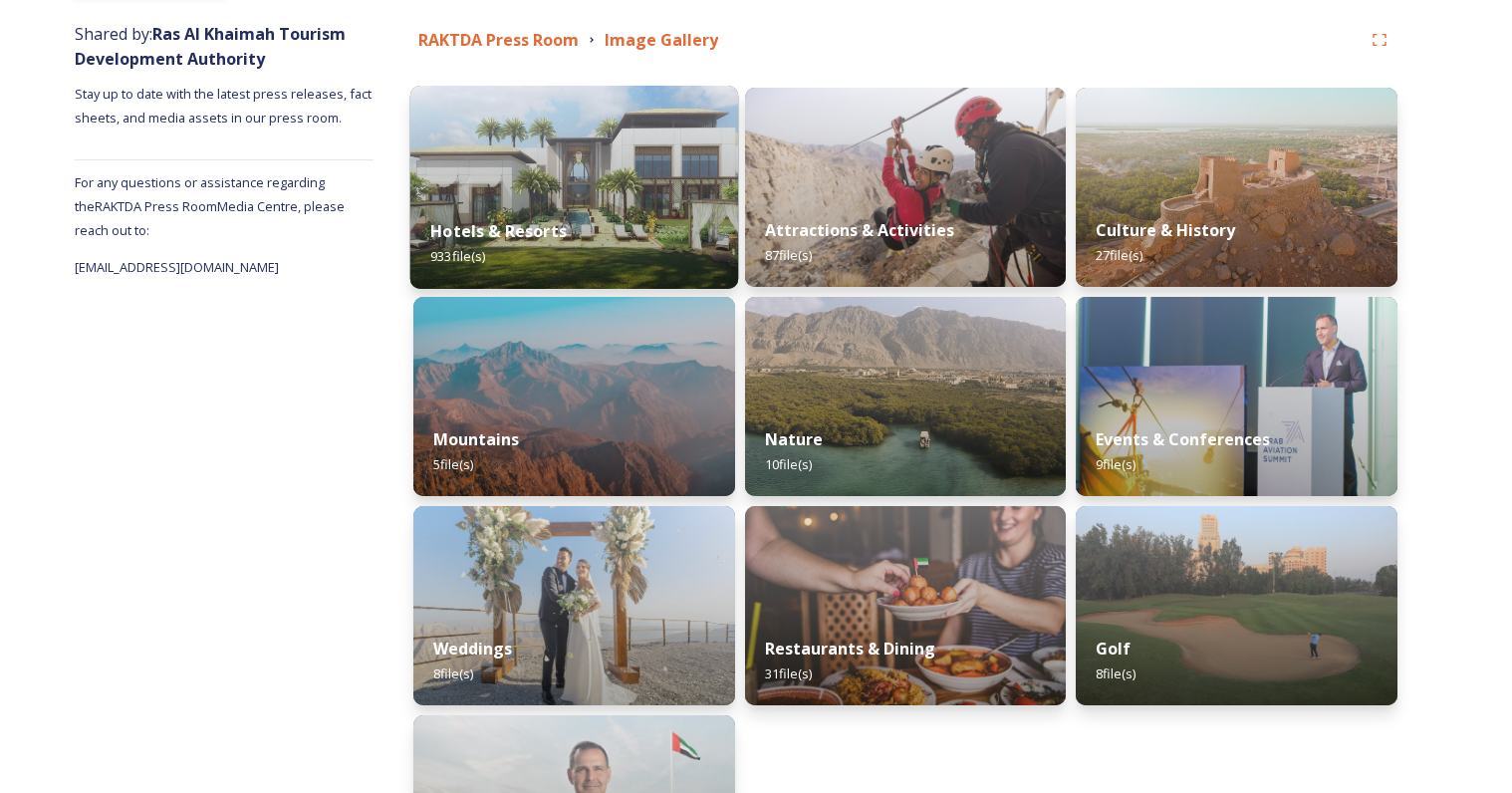 click at bounding box center [574, 187] 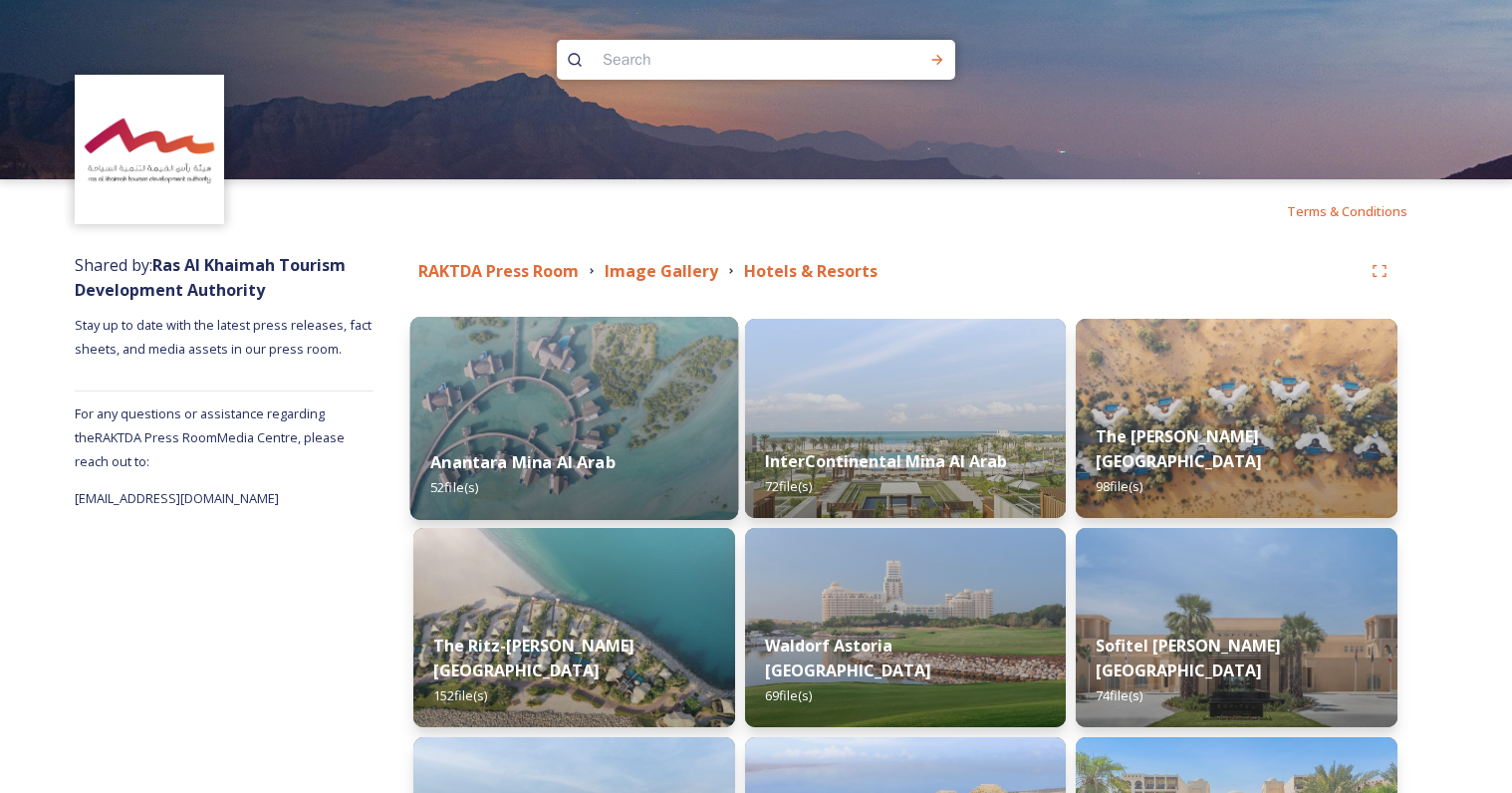 scroll, scrollTop: 178, scrollLeft: 0, axis: vertical 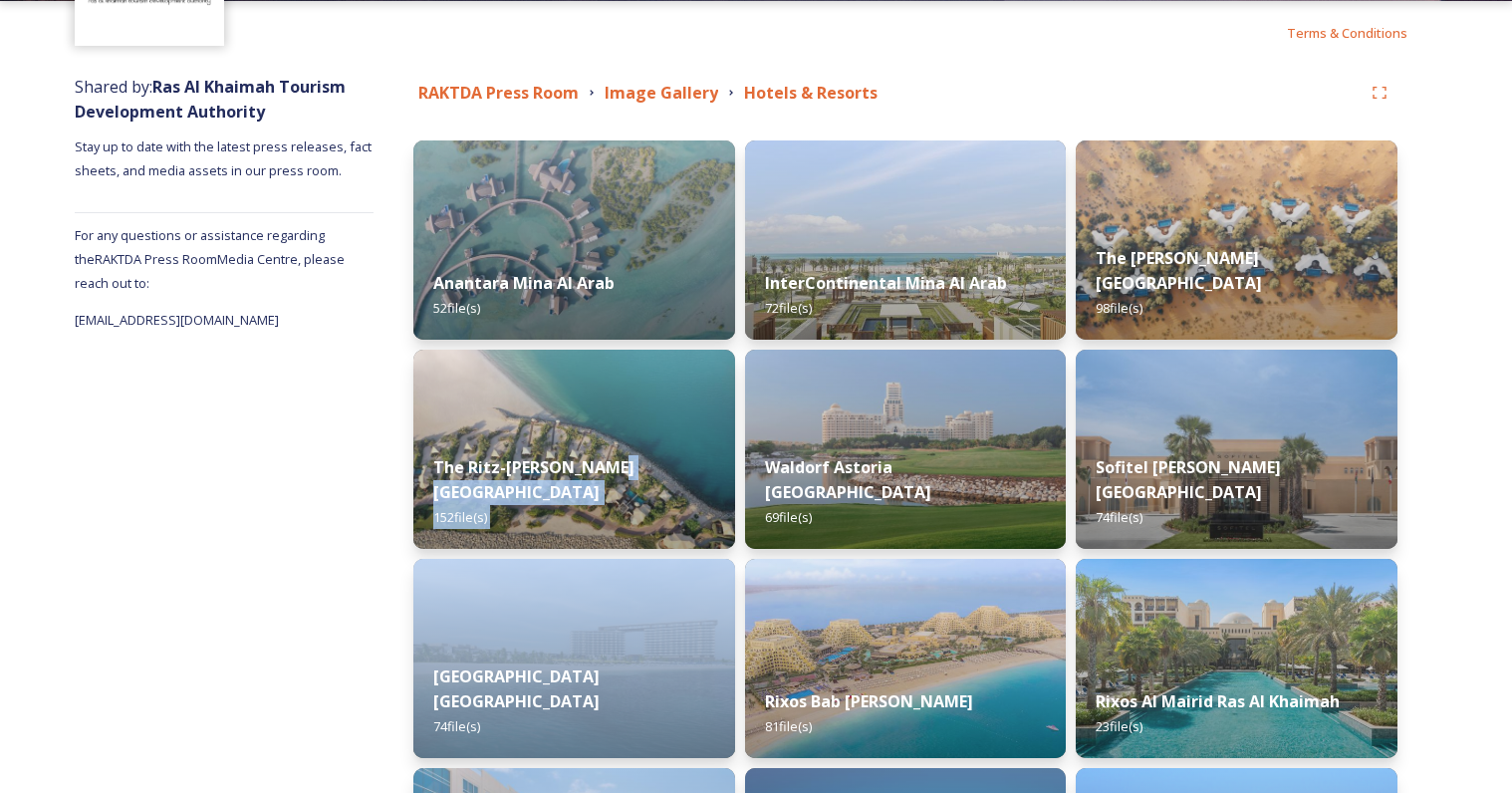 drag, startPoint x: 594, startPoint y: 484, endPoint x: 398, endPoint y: 599, distance: 227.24656 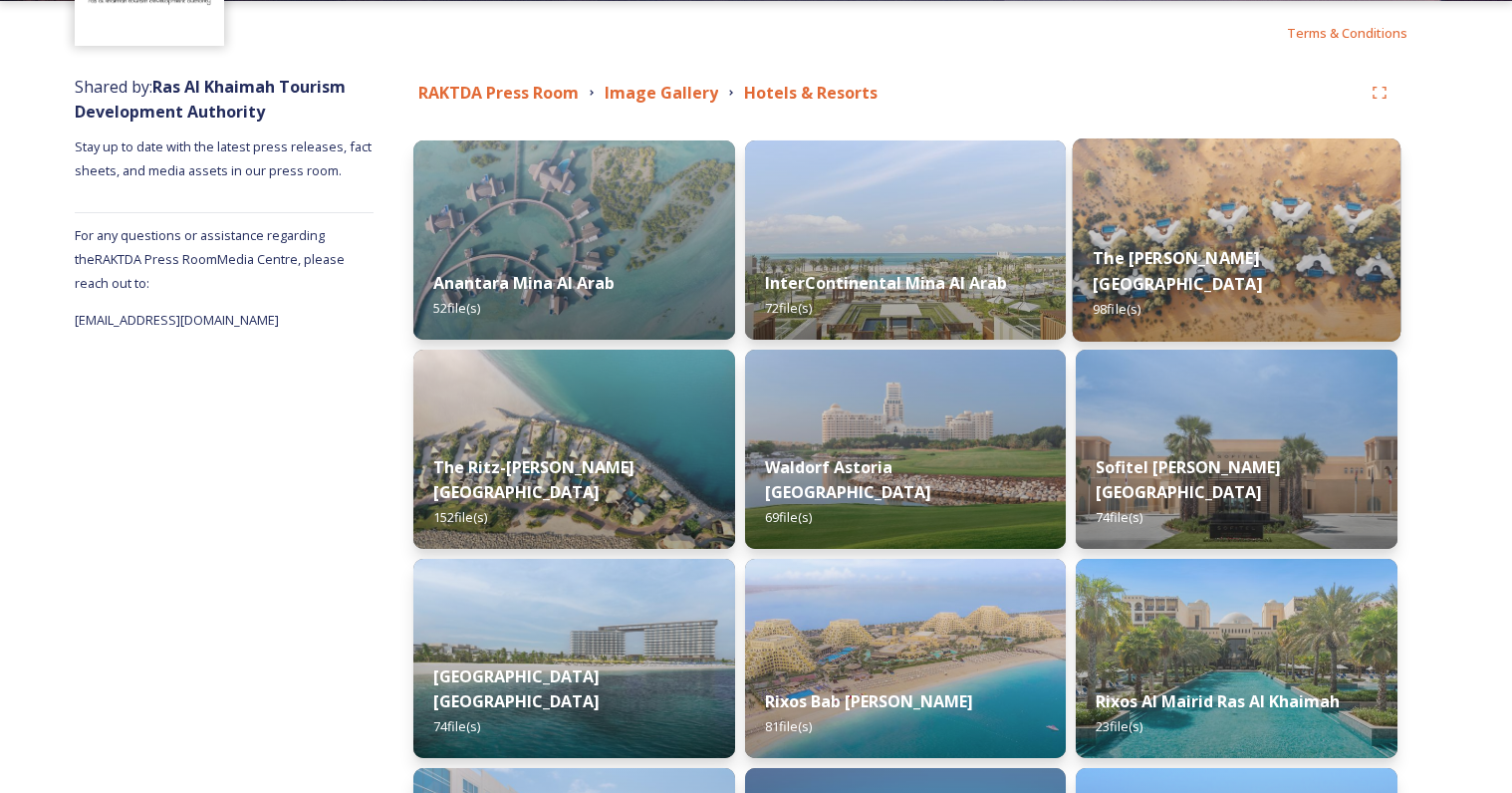click on "The [PERSON_NAME] Al Wadi Desert  98  file(s)" at bounding box center [1236, 284] 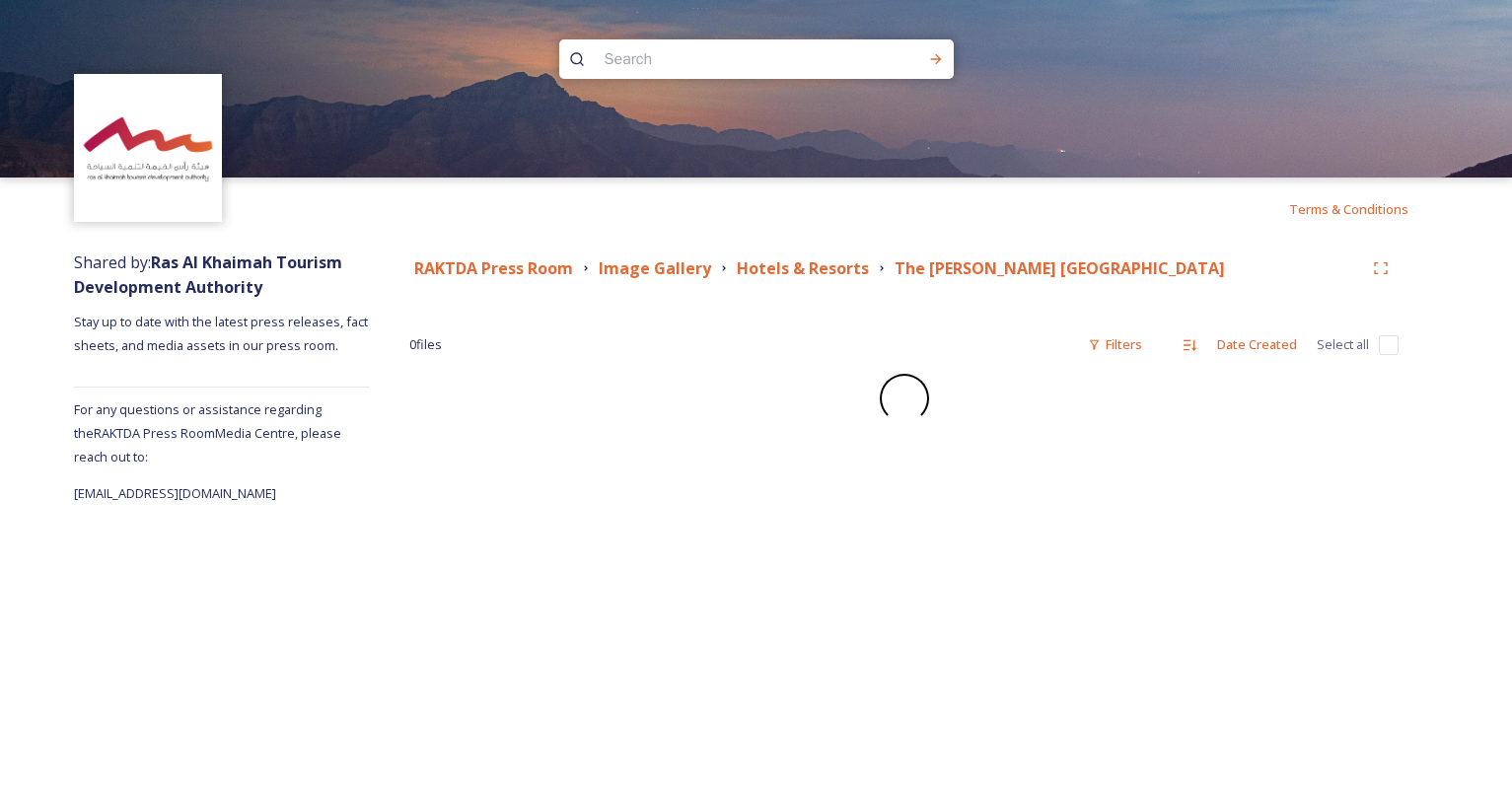 click on "RAKTDA Press Room Image Gallery Hotels & Resorts [GEOGRAPHIC_DATA][PERSON_NAME] [GEOGRAPHIC_DATA]" at bounding box center [886, 268] 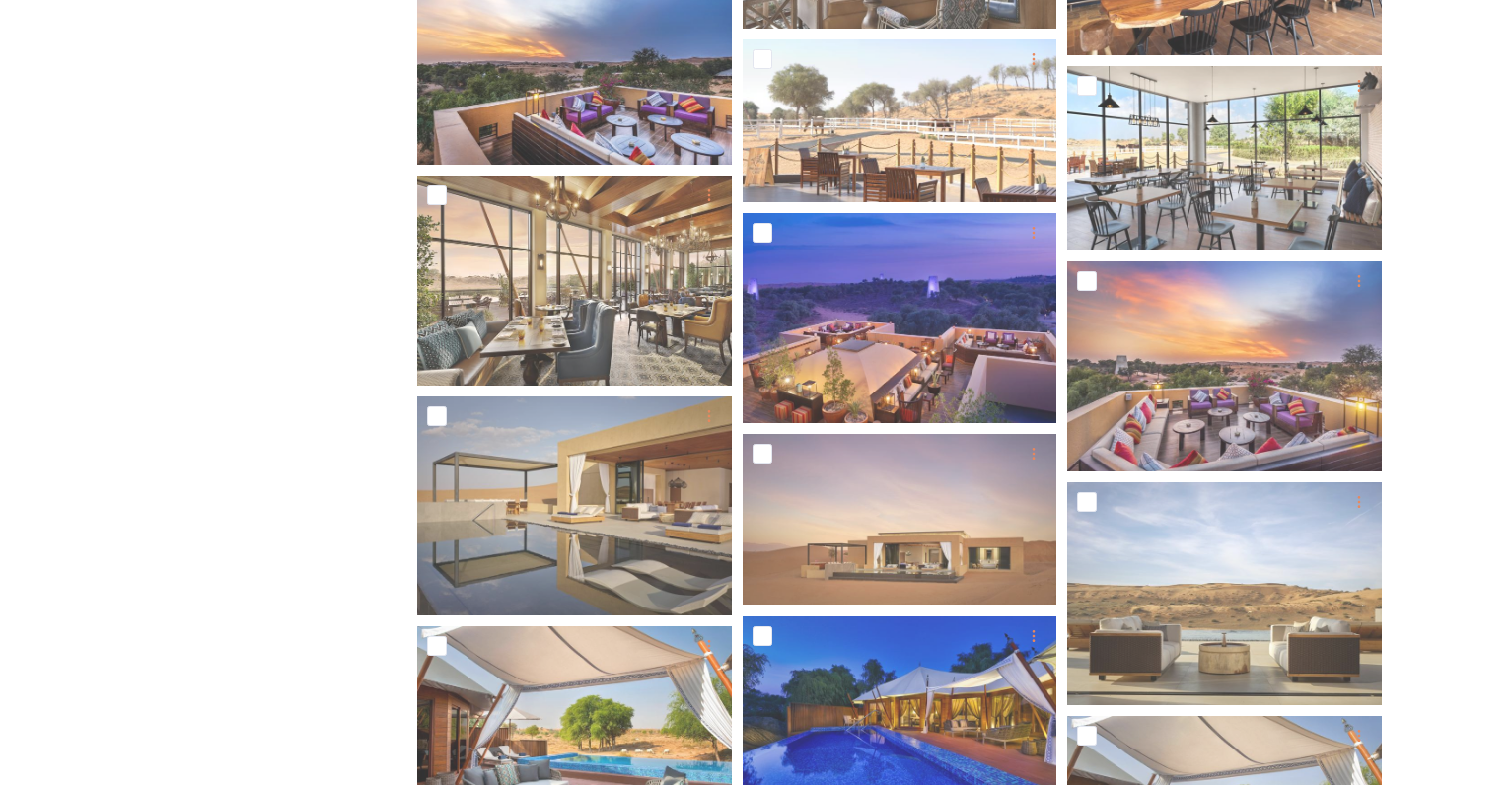 scroll, scrollTop: 2763, scrollLeft: 0, axis: vertical 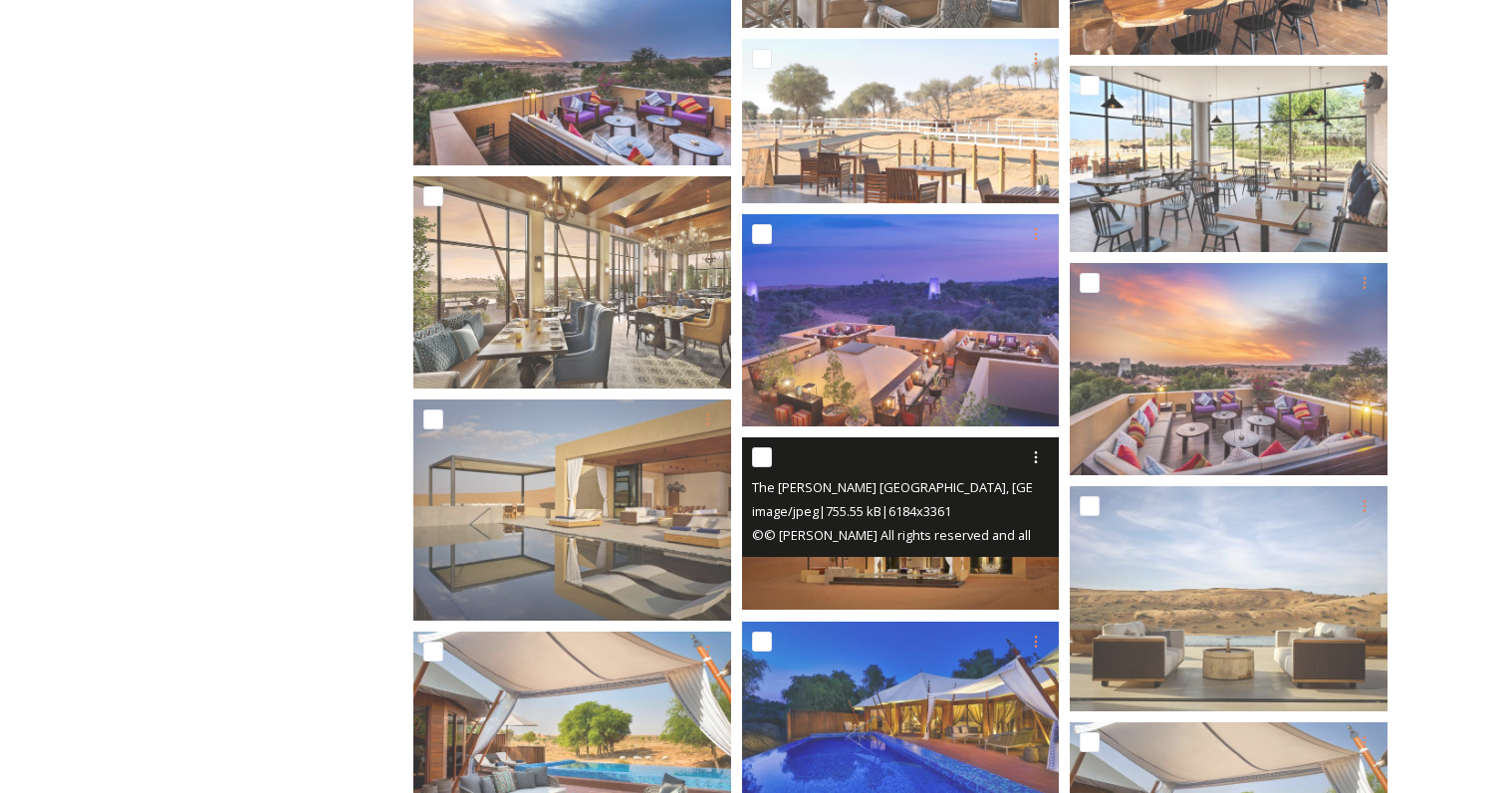 click on "image/jpeg  |  755.55 kB  |  6184  x  3361" at bounding box center (852, 511) 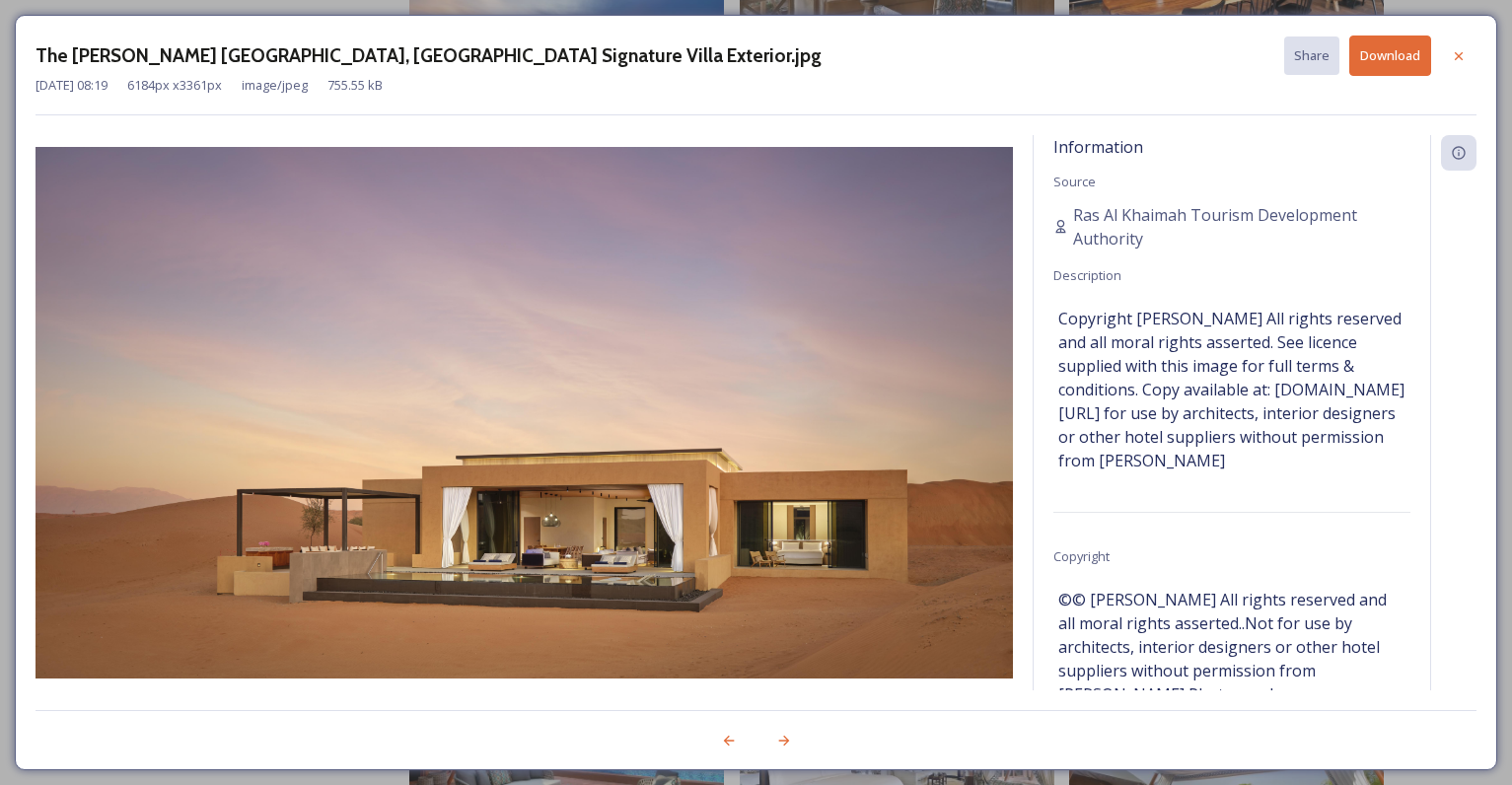 click on "Download" at bounding box center [1390, 55] 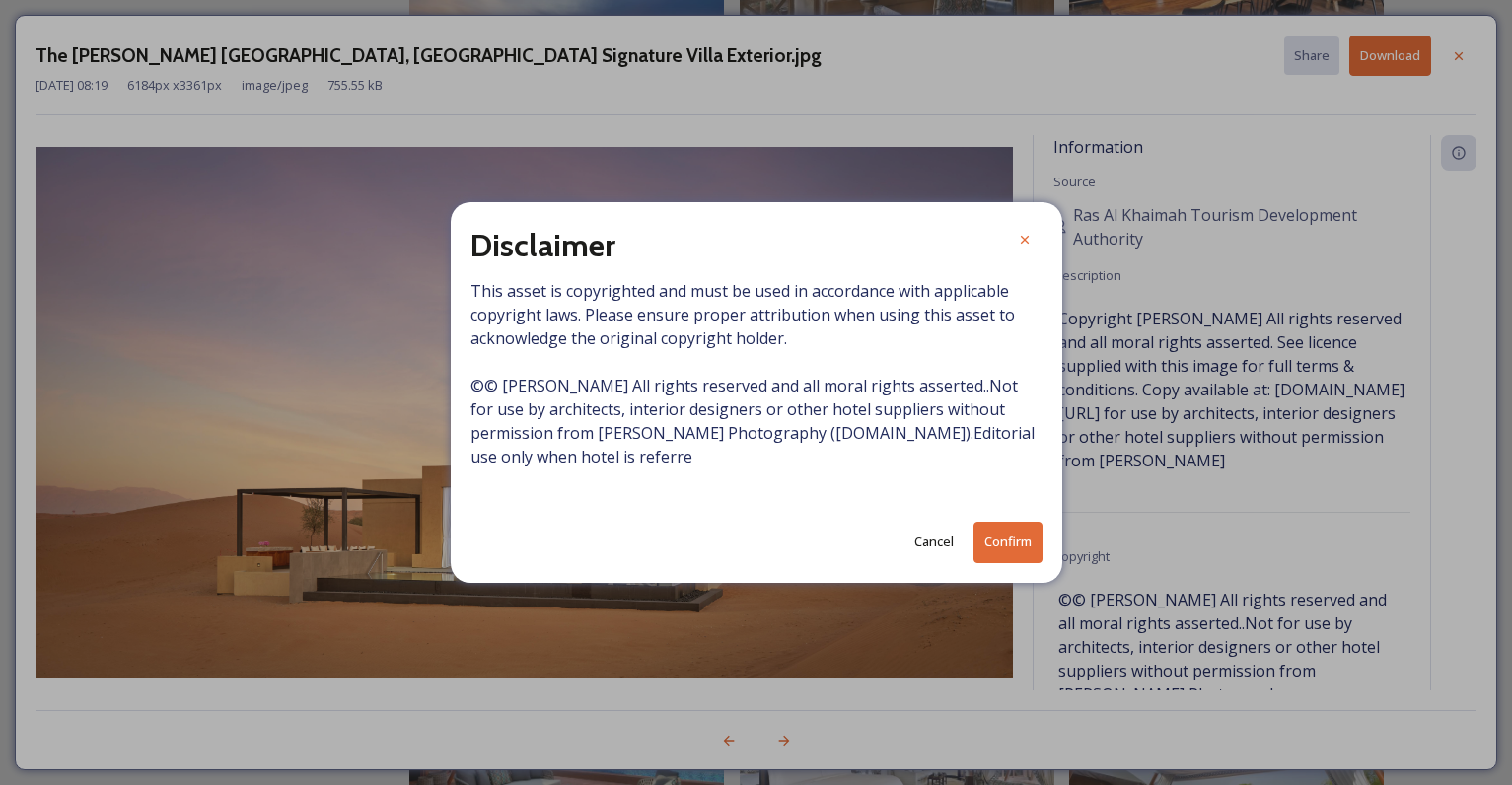 click on "Cancel" at bounding box center [934, 541] 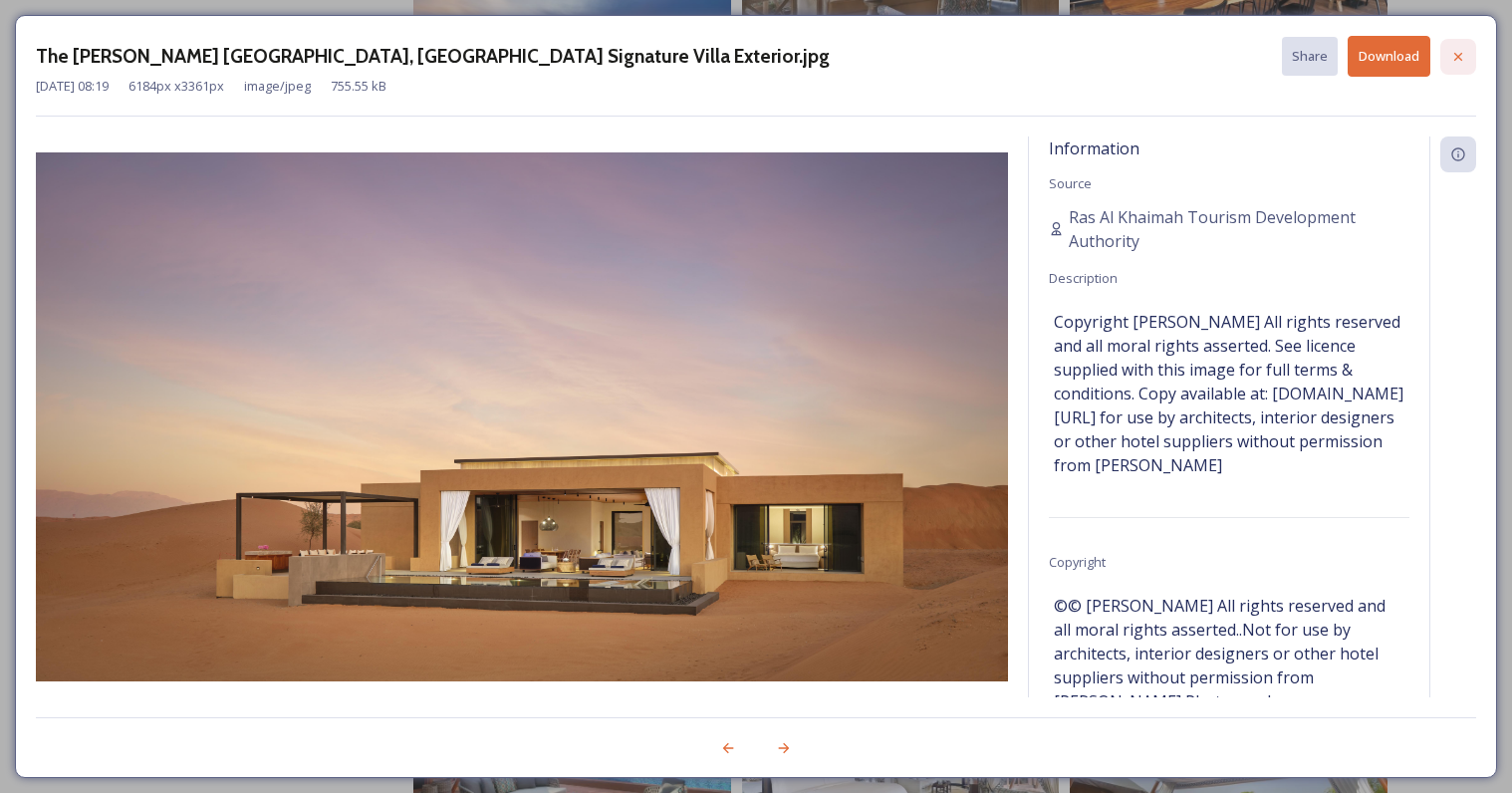 drag, startPoint x: 1464, startPoint y: 60, endPoint x: 1471, endPoint y: 47, distance: 14.764823 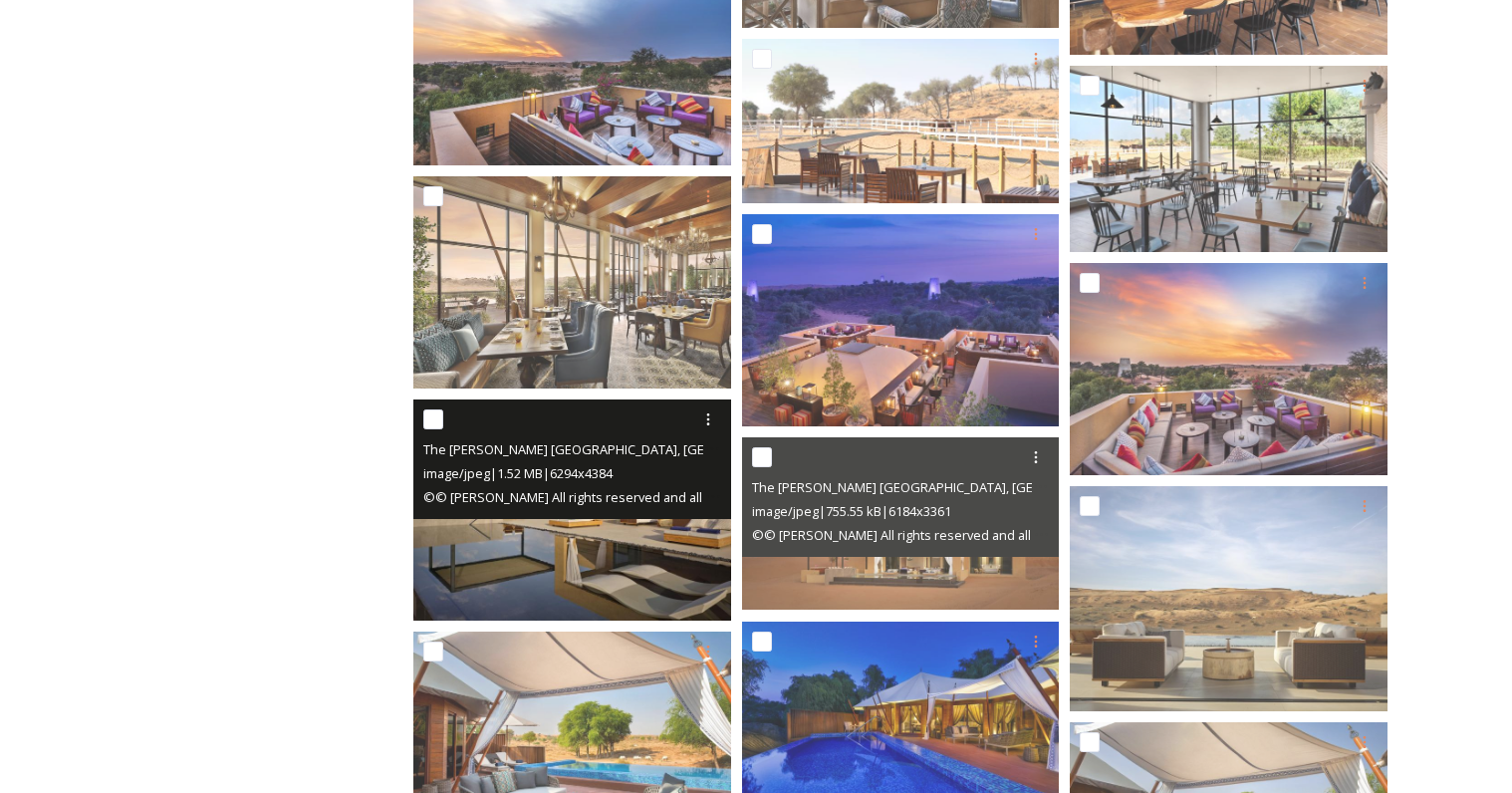 click on "image/jpeg  |  1.52 MB  |  6294  x  4384" at bounding box center [518, 473] 